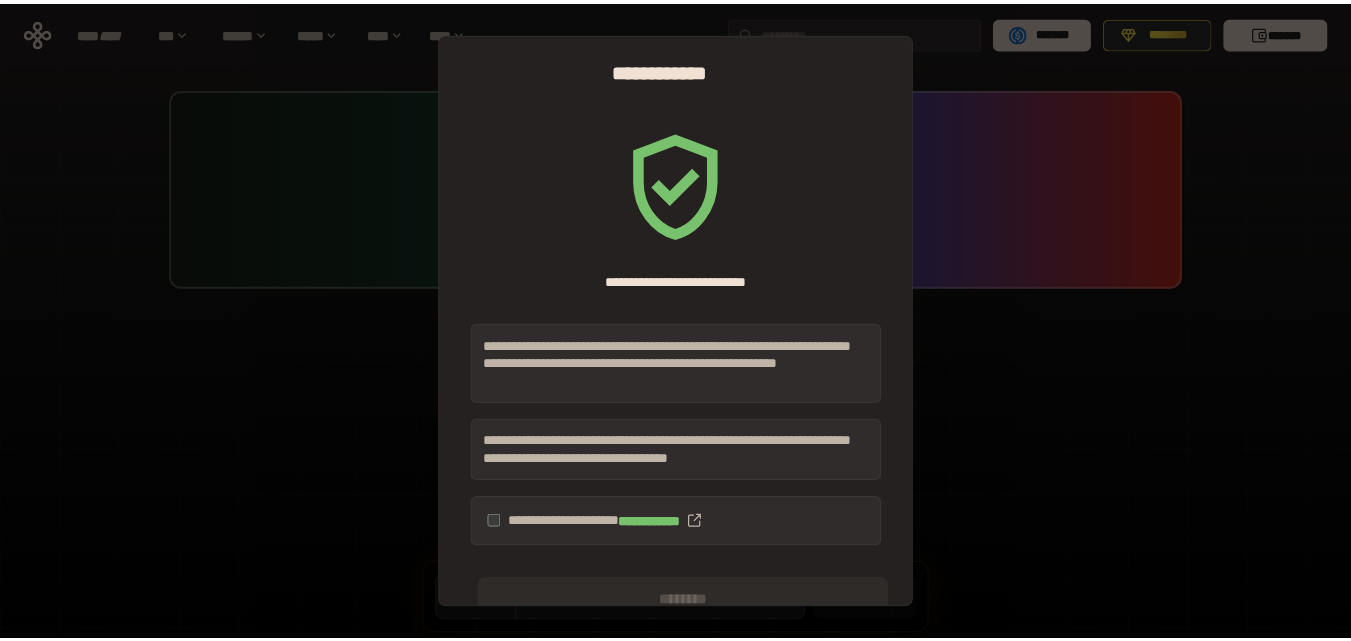 scroll, scrollTop: 0, scrollLeft: 0, axis: both 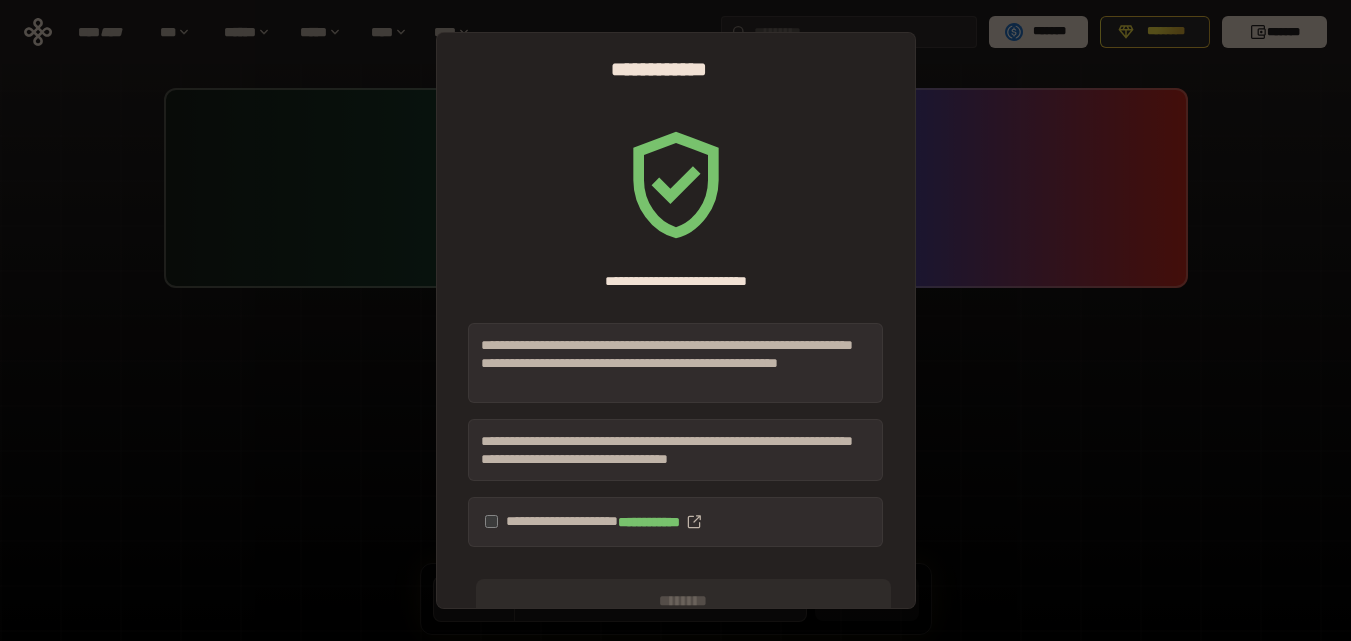 click on "**********" at bounding box center [675, 320] 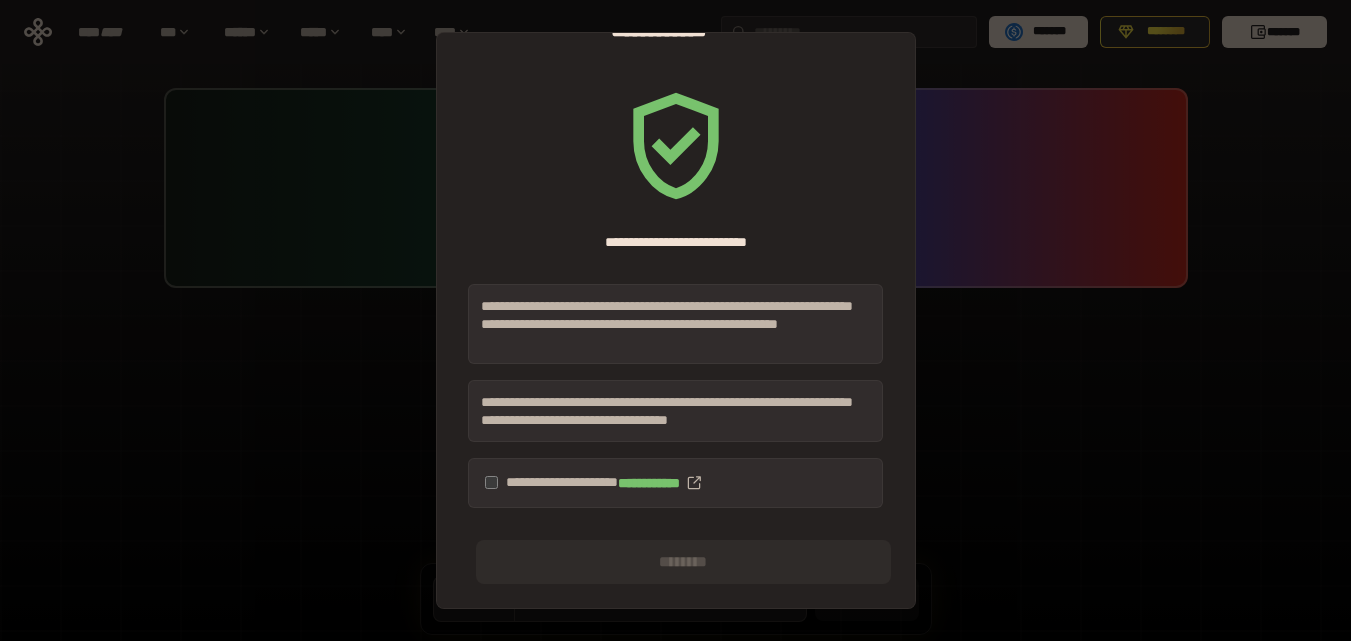 click on "**********" at bounding box center (675, 483) 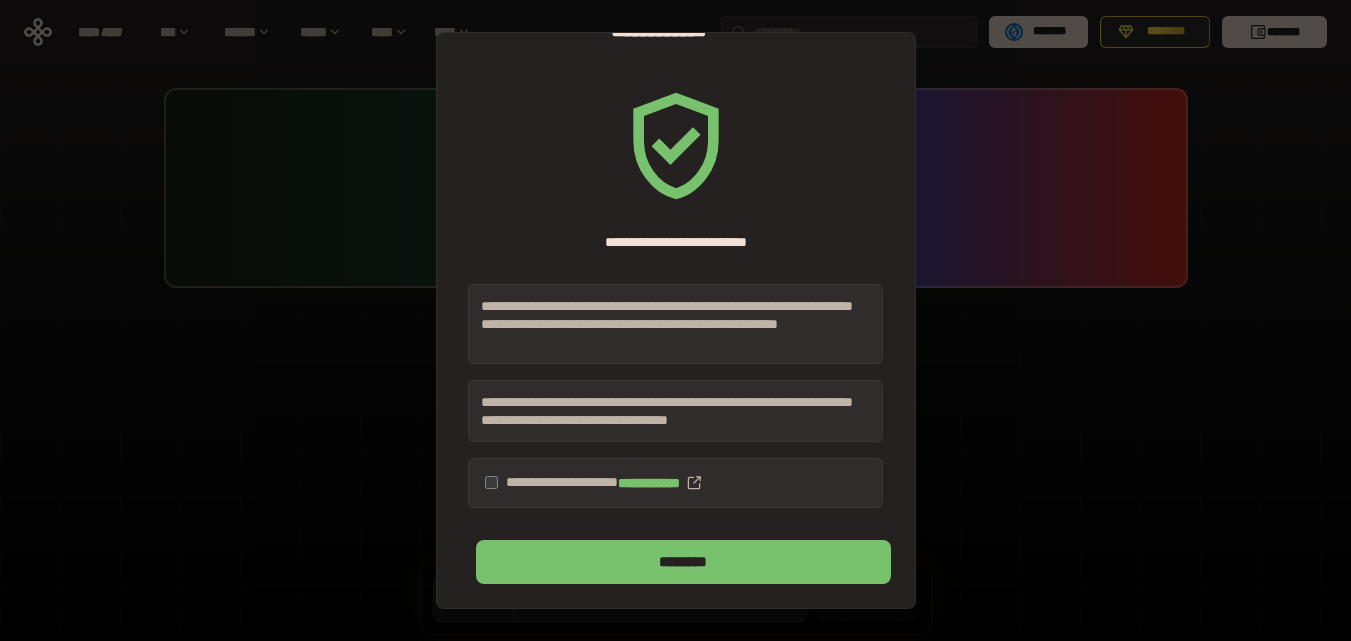 click on "********" at bounding box center [683, 562] 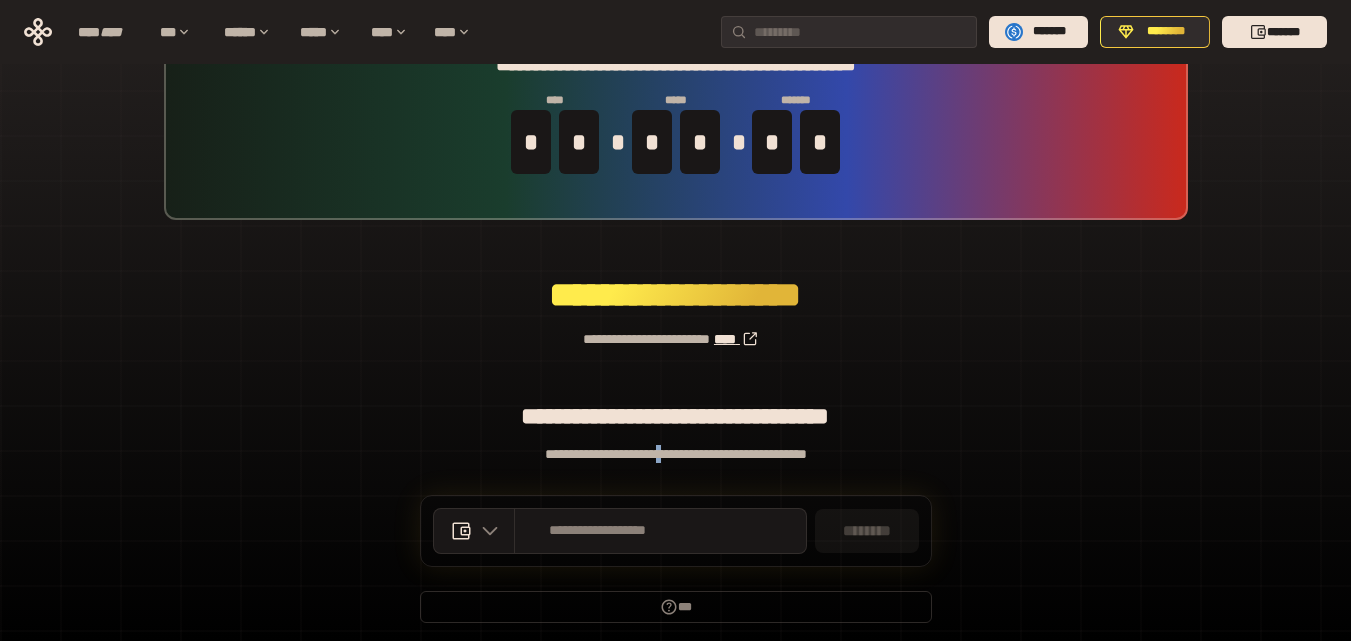 scroll, scrollTop: 142, scrollLeft: 0, axis: vertical 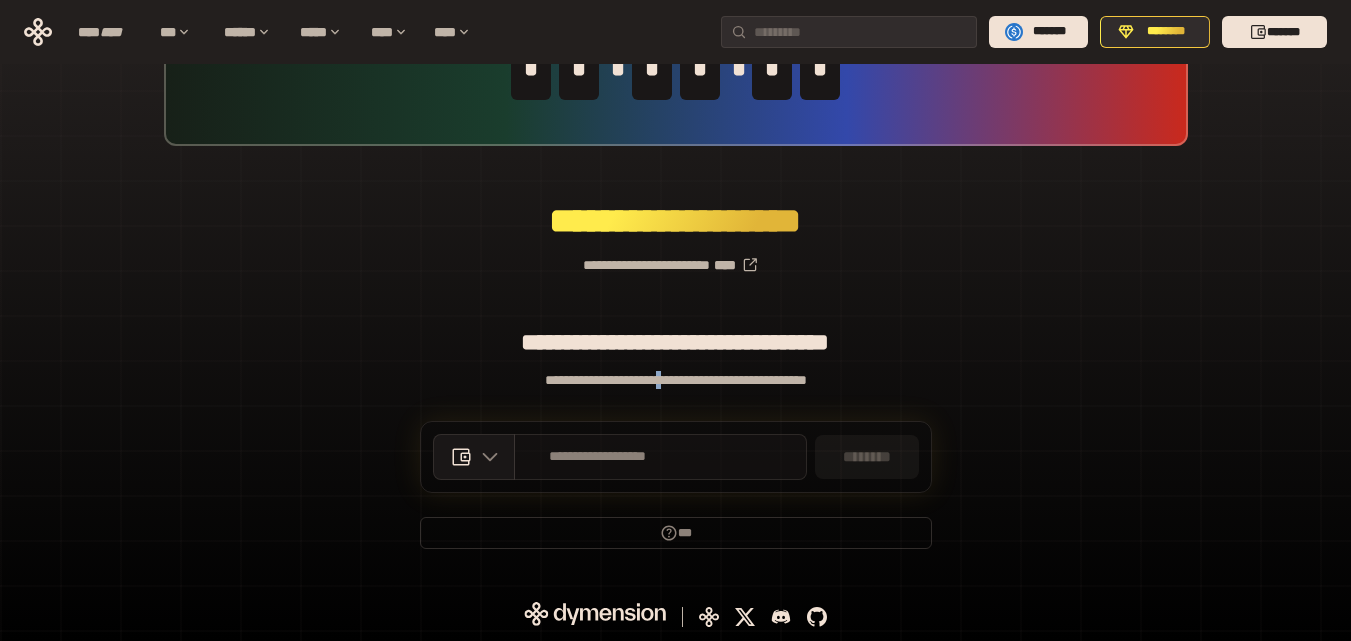click on "**********" at bounding box center (660, 457) 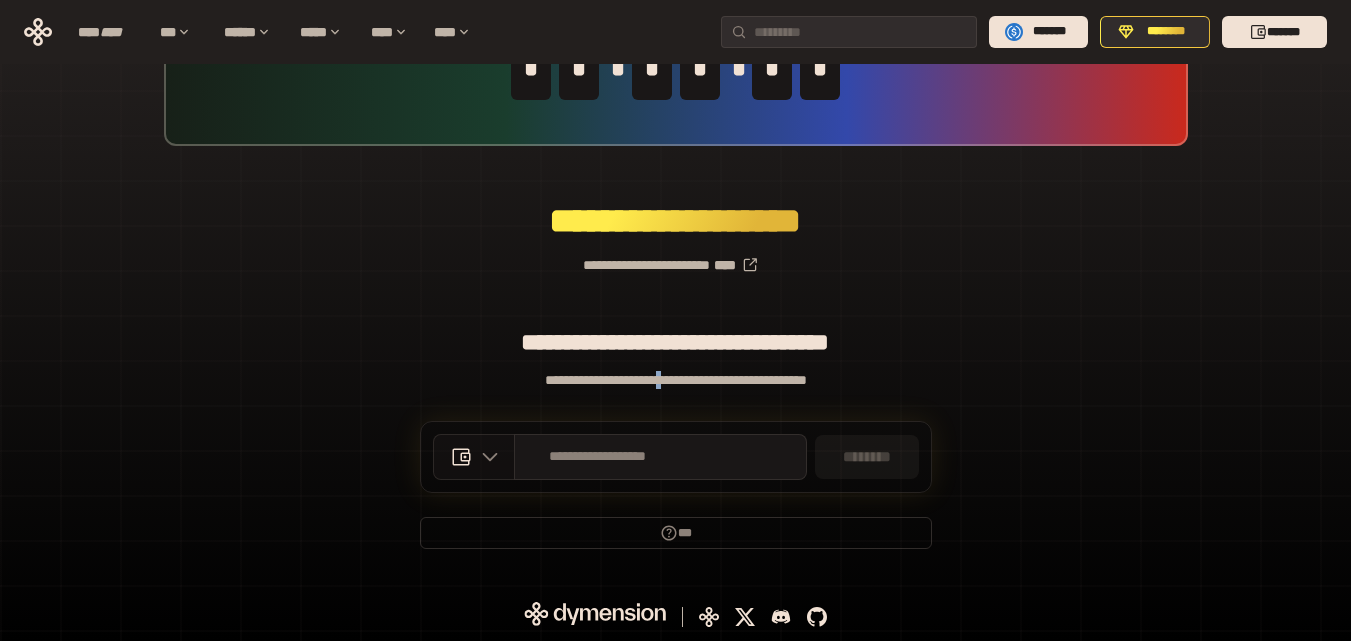 click 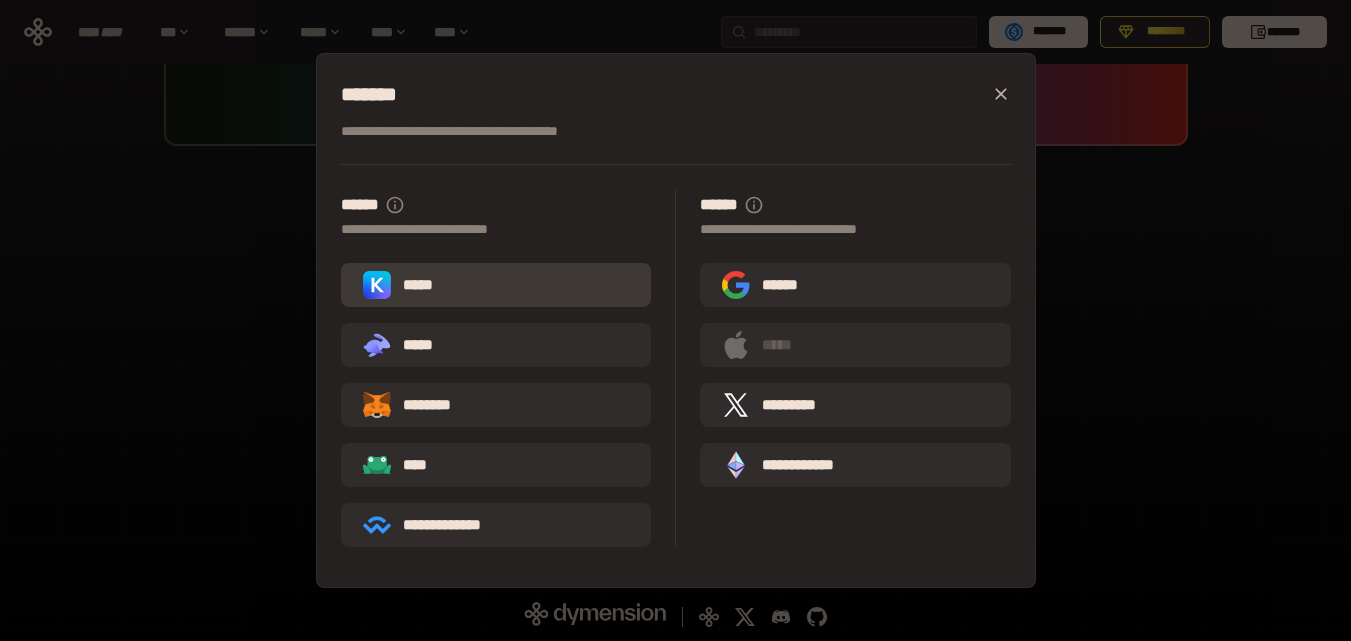 click on "*****" at bounding box center (496, 285) 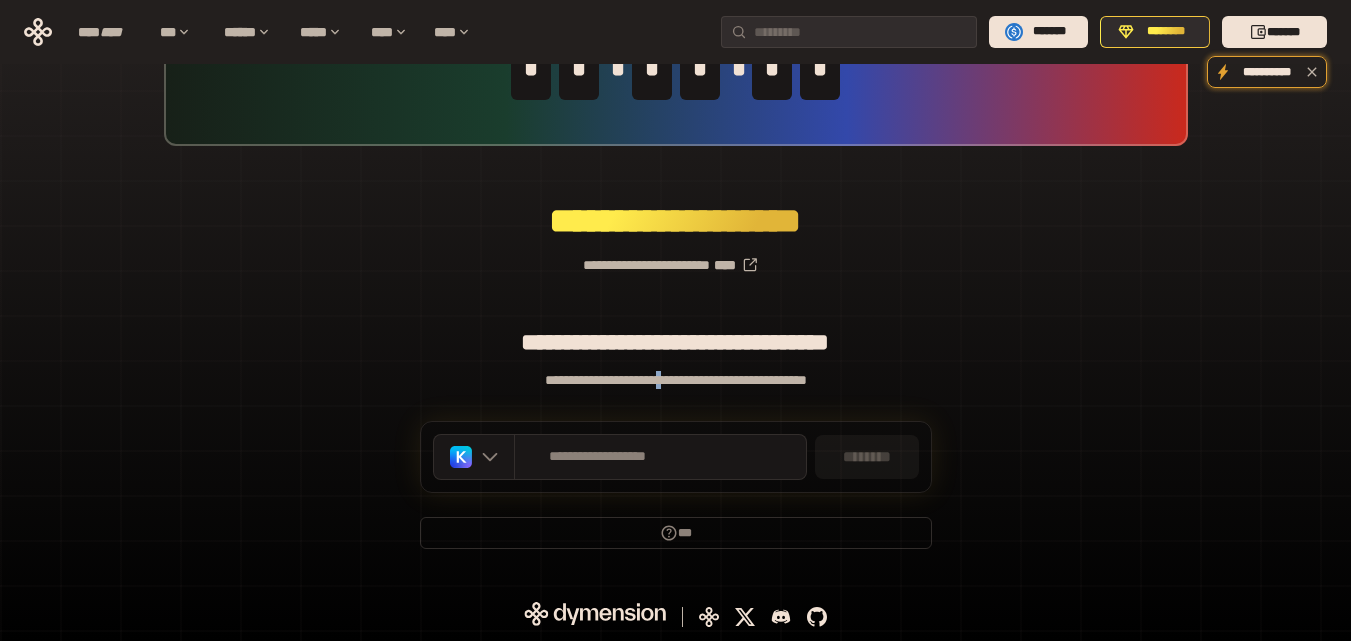 click on "**********" at bounding box center [675, 257] 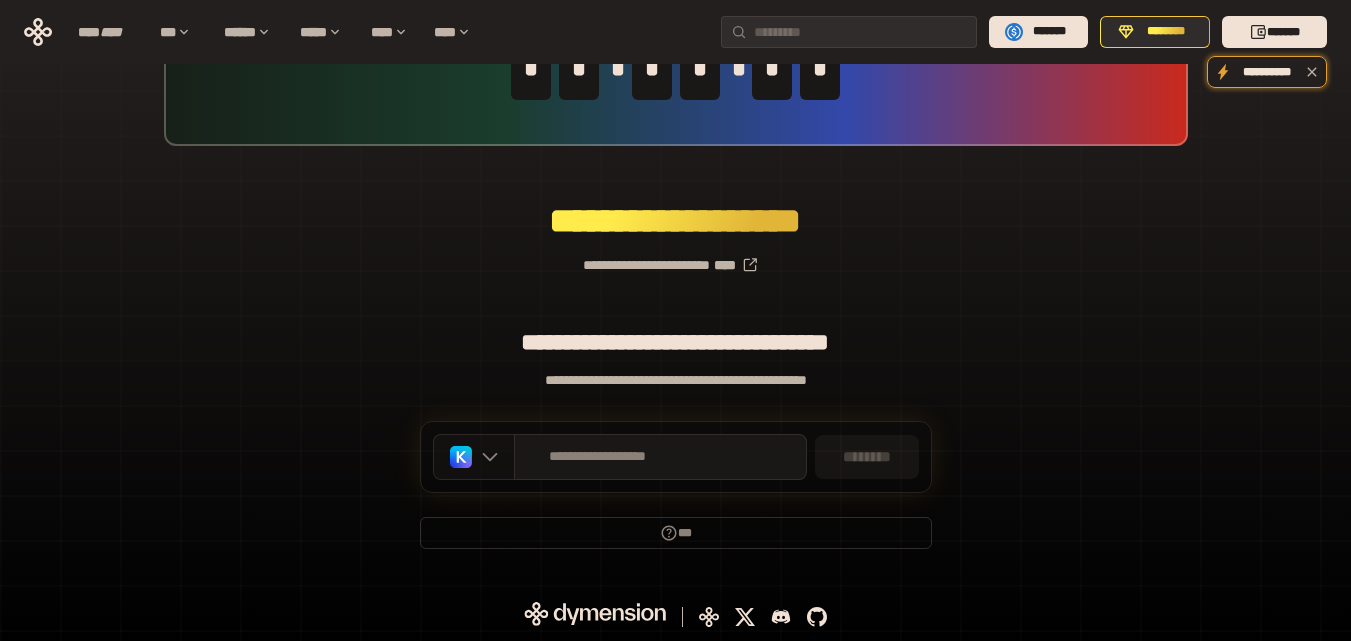click at bounding box center (474, 457) 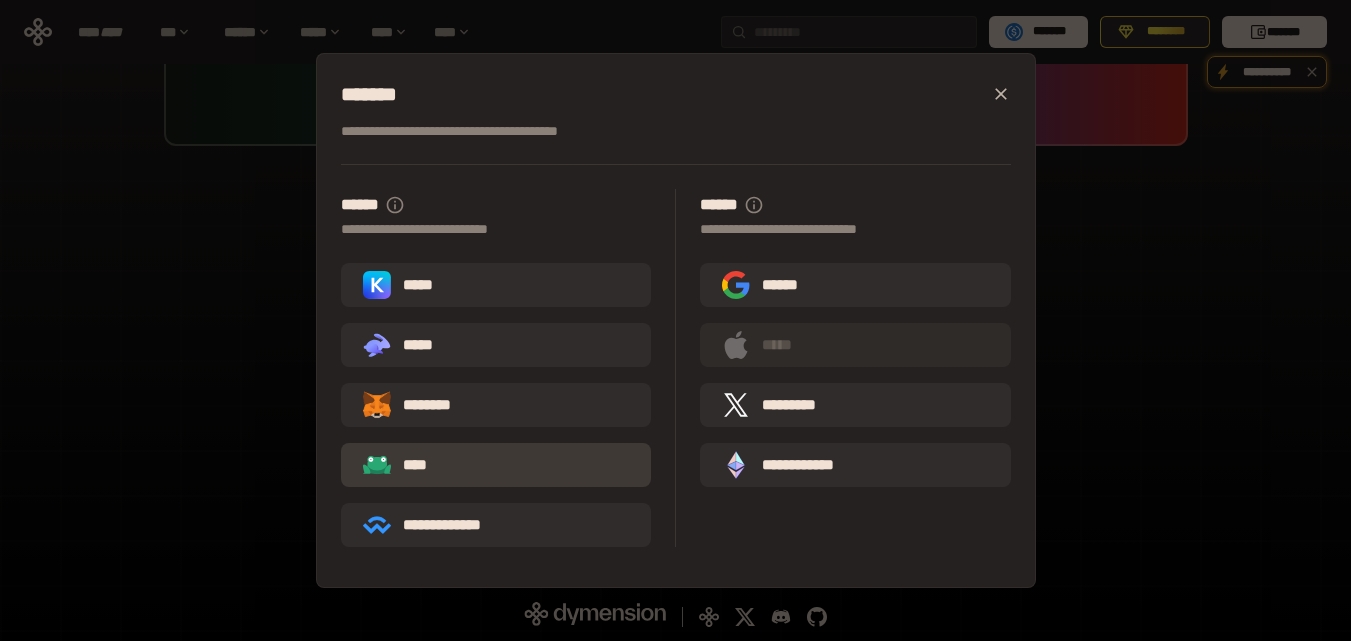 click on "****" at bounding box center (496, 465) 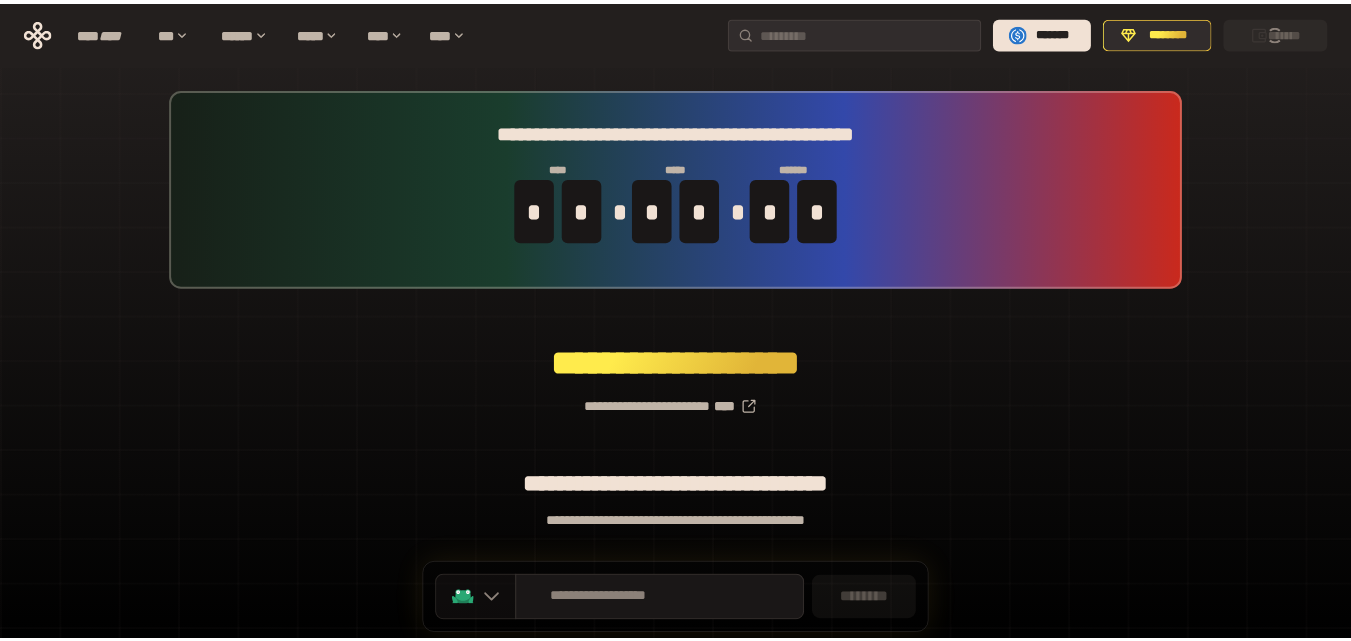 scroll, scrollTop: 100, scrollLeft: 0, axis: vertical 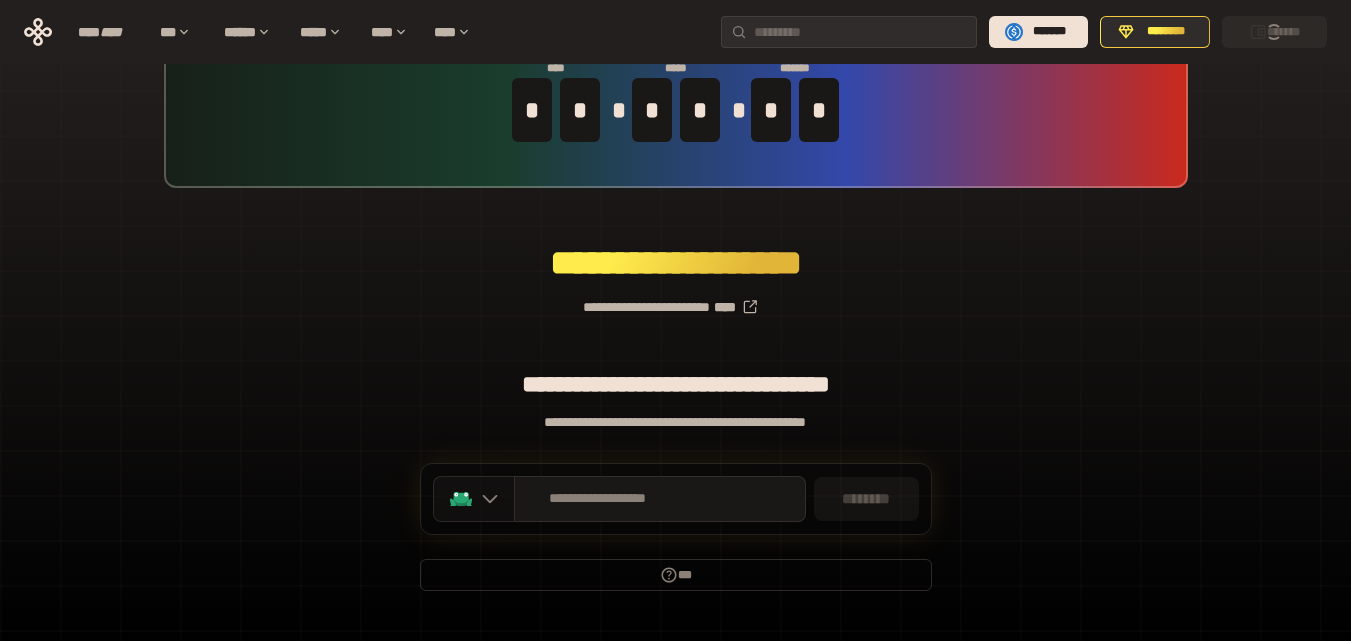 click 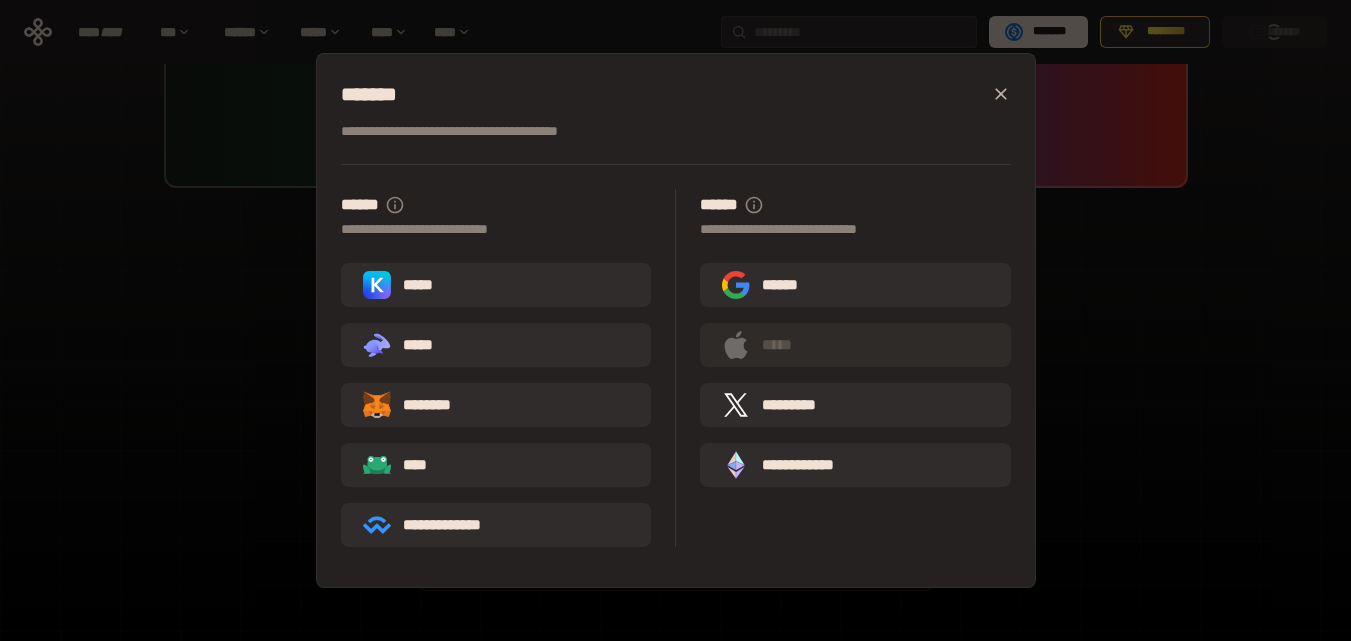 click on "**********" at bounding box center [509, 368] 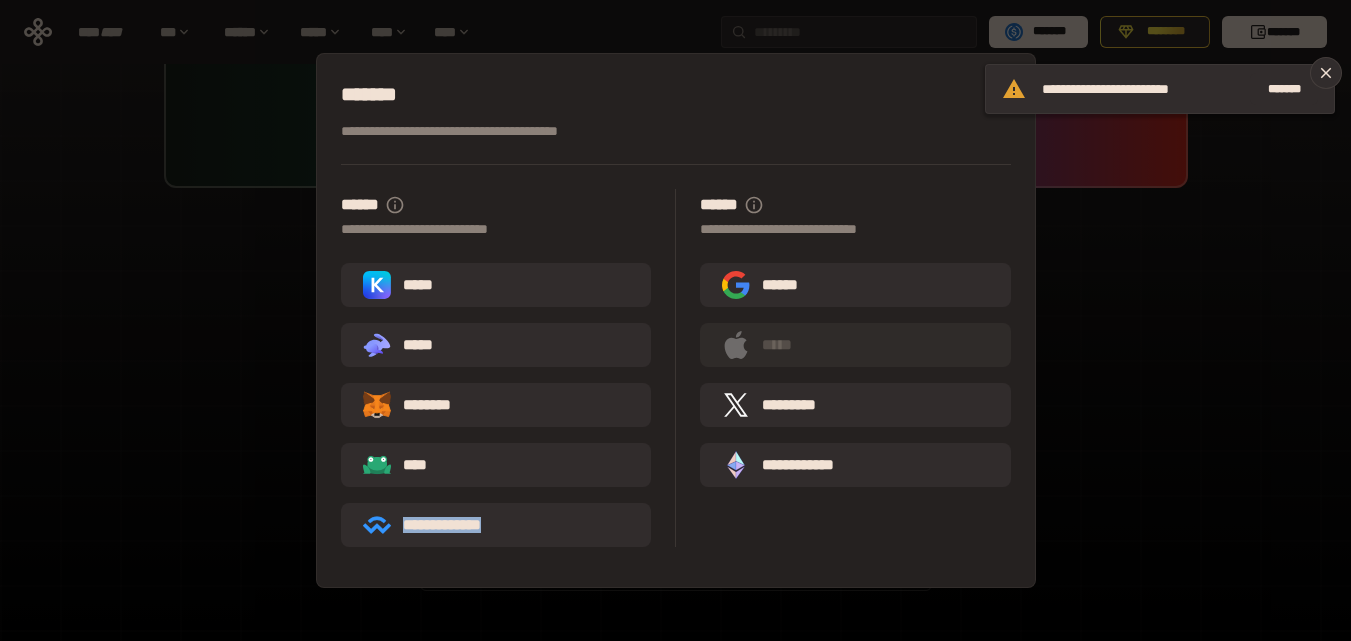 click on "*****" at bounding box center (496, 285) 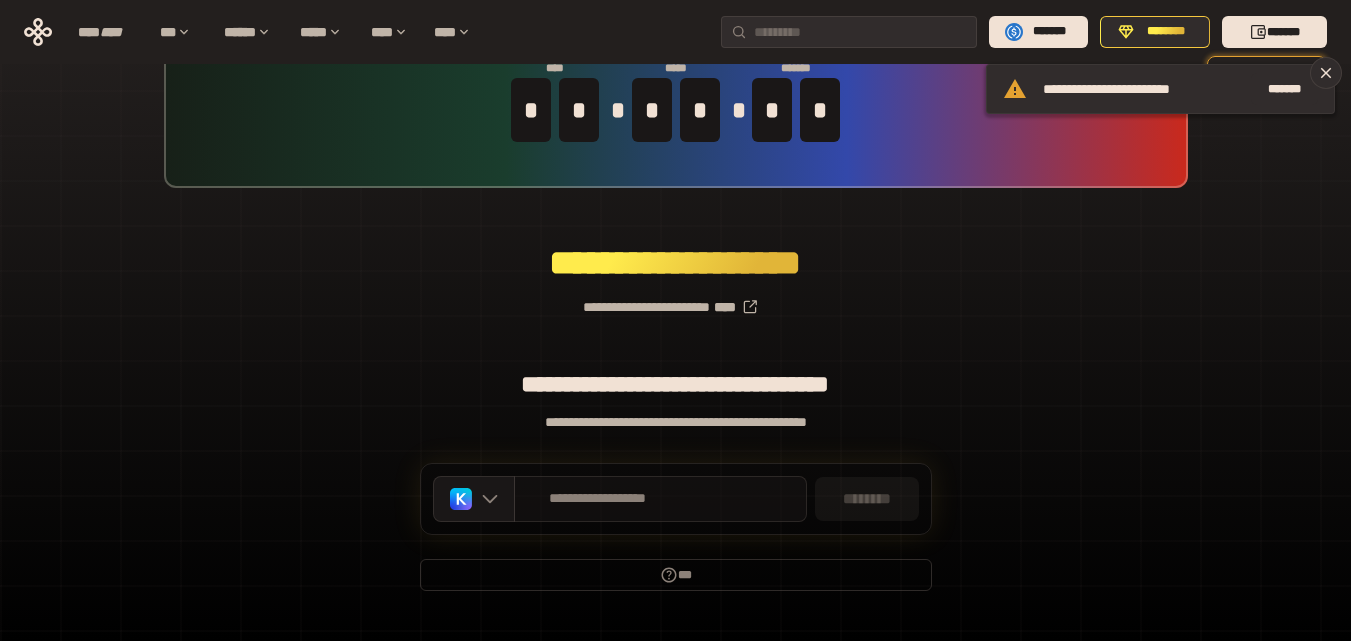 click on "**********" at bounding box center (598, 499) 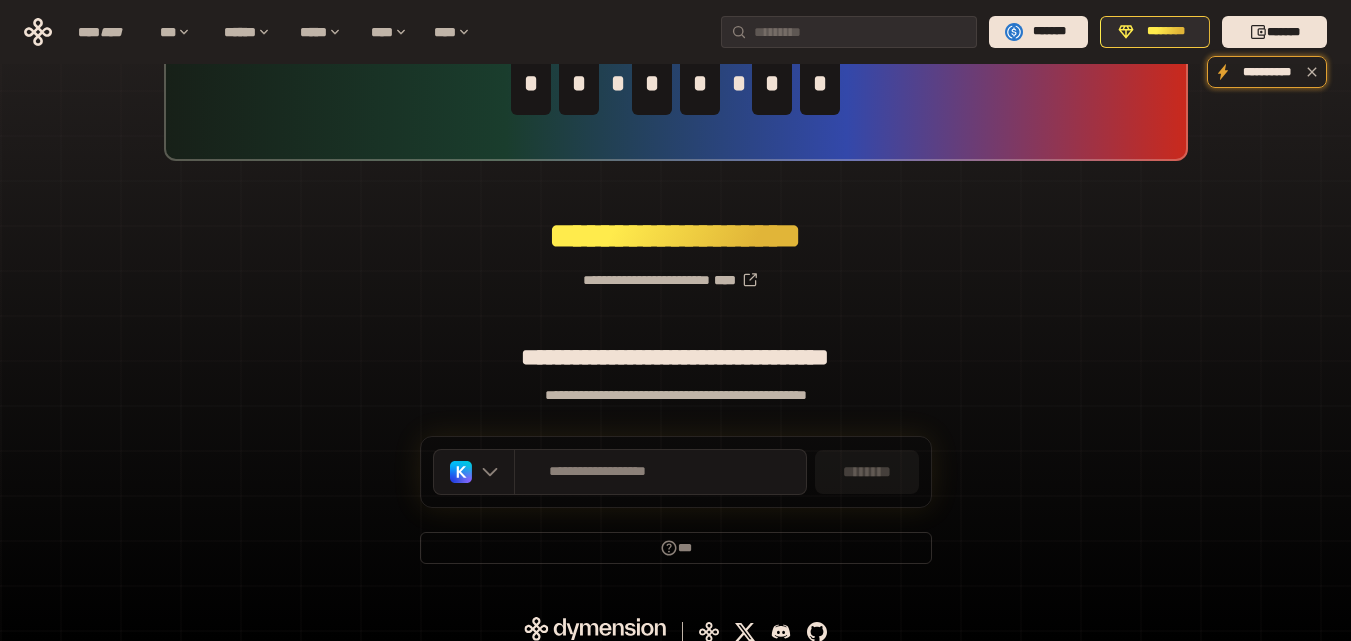 scroll, scrollTop: 142, scrollLeft: 0, axis: vertical 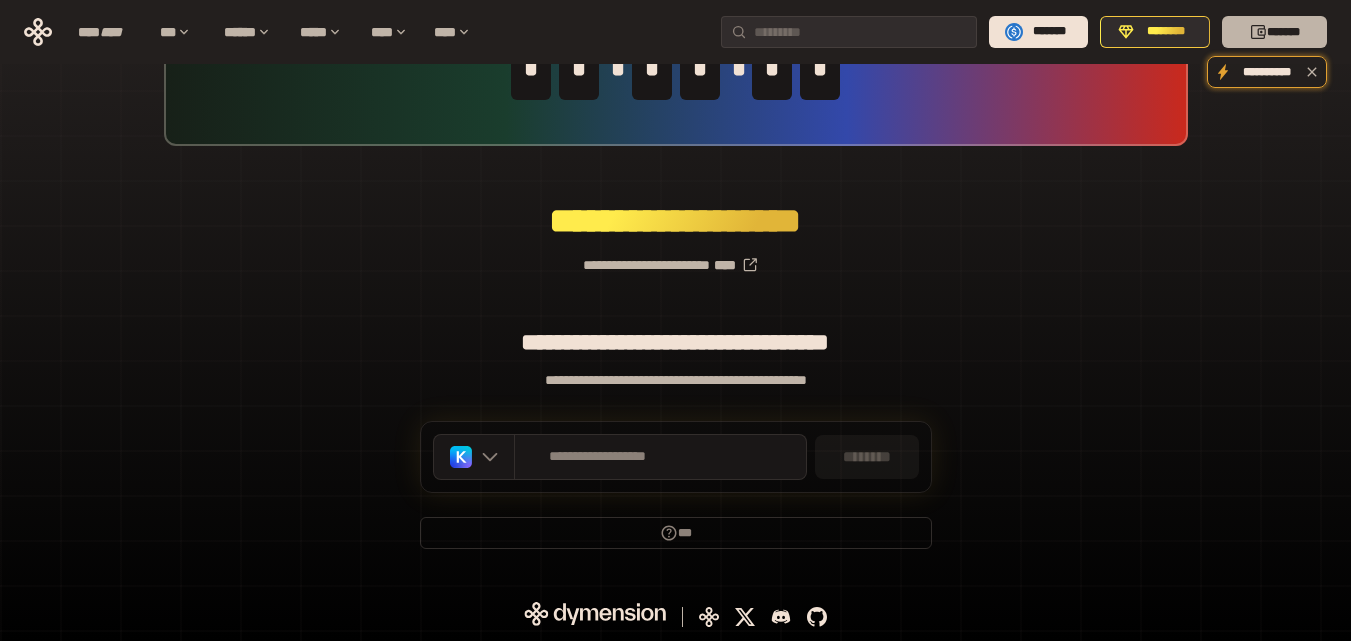 click on "*******" at bounding box center [1274, 32] 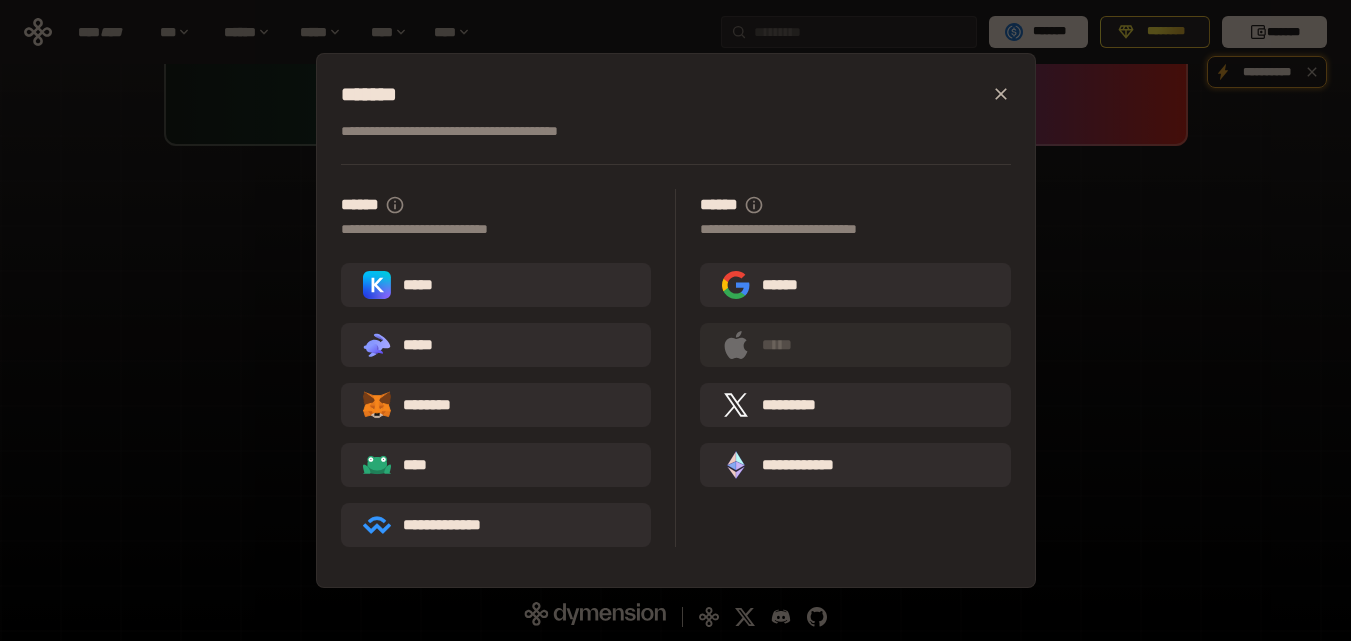 click on "********" at bounding box center [421, 405] 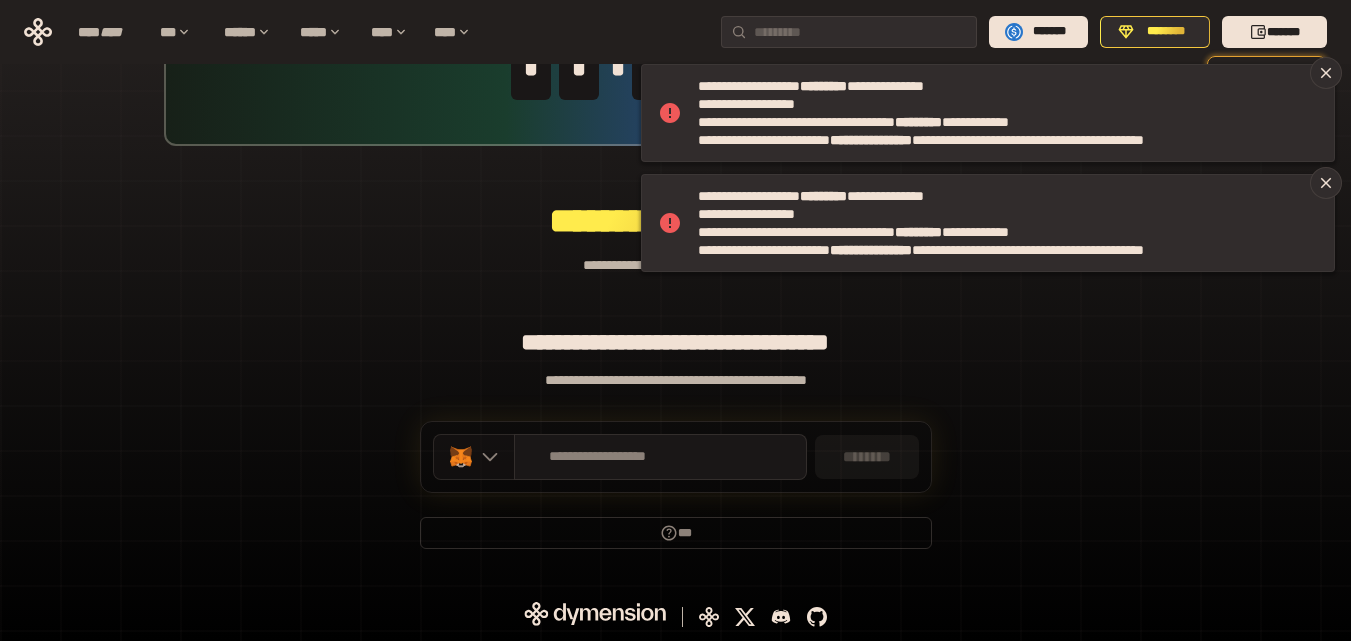 click 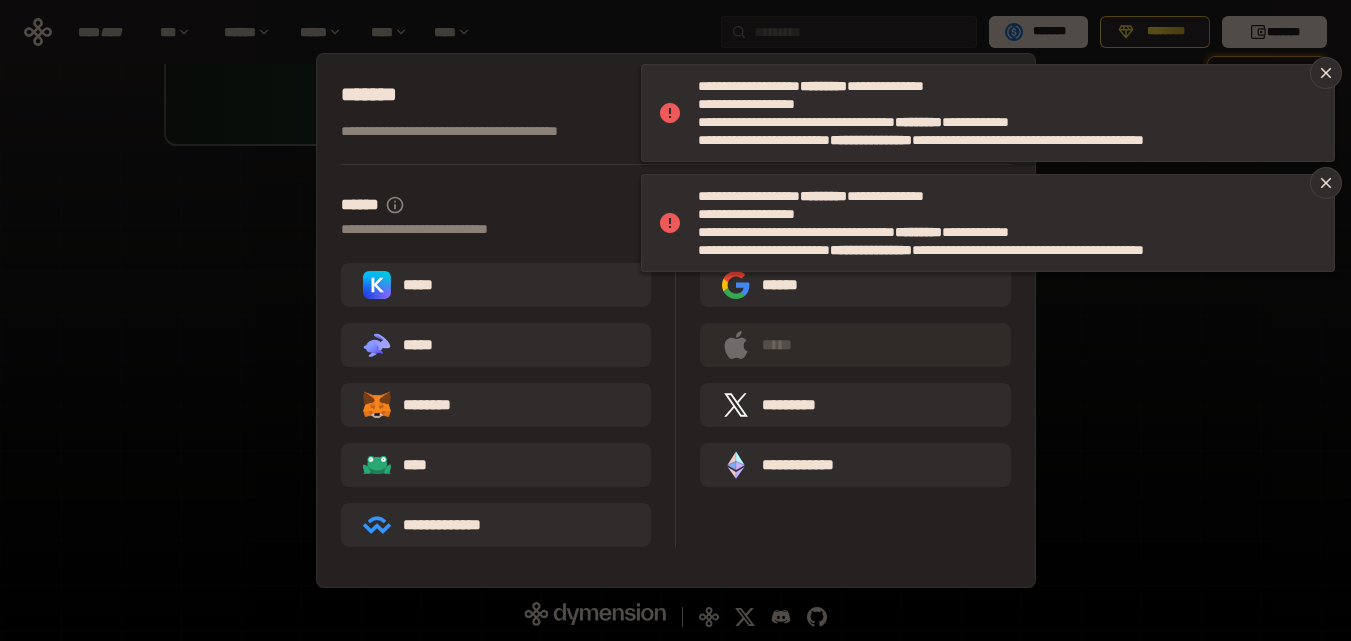 click on "*****" at bounding box center (496, 285) 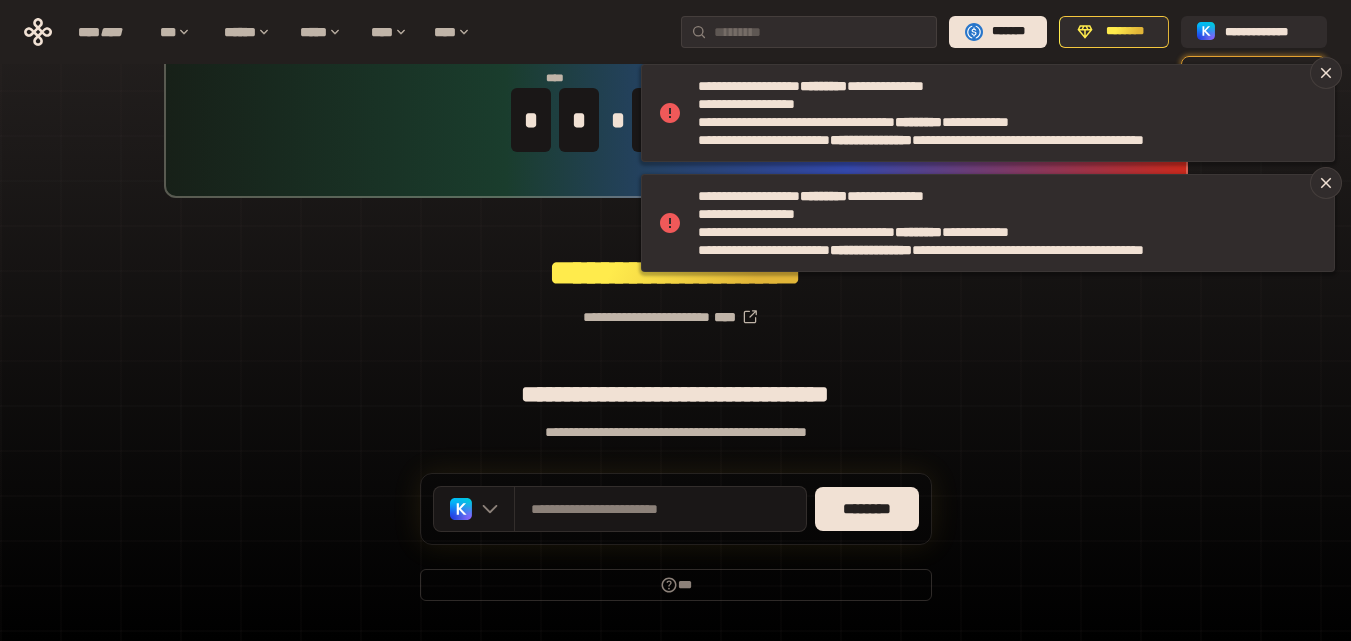 scroll, scrollTop: 142, scrollLeft: 0, axis: vertical 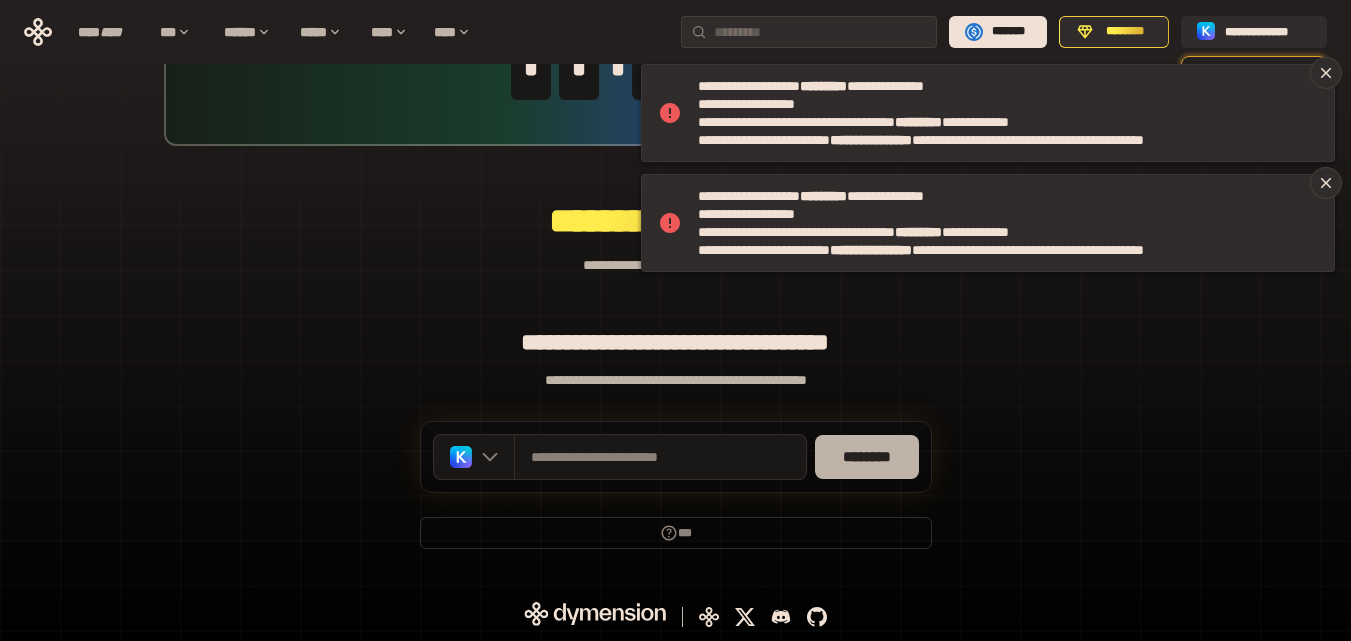 click on "********" at bounding box center [867, 457] 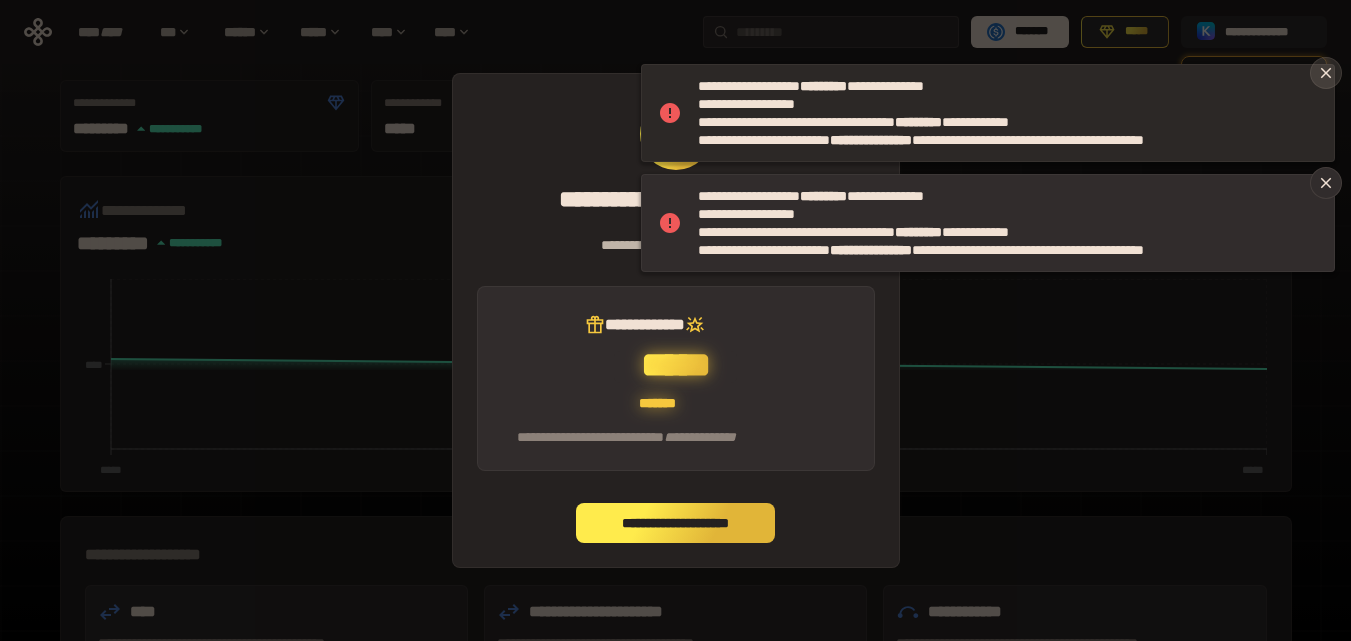 click 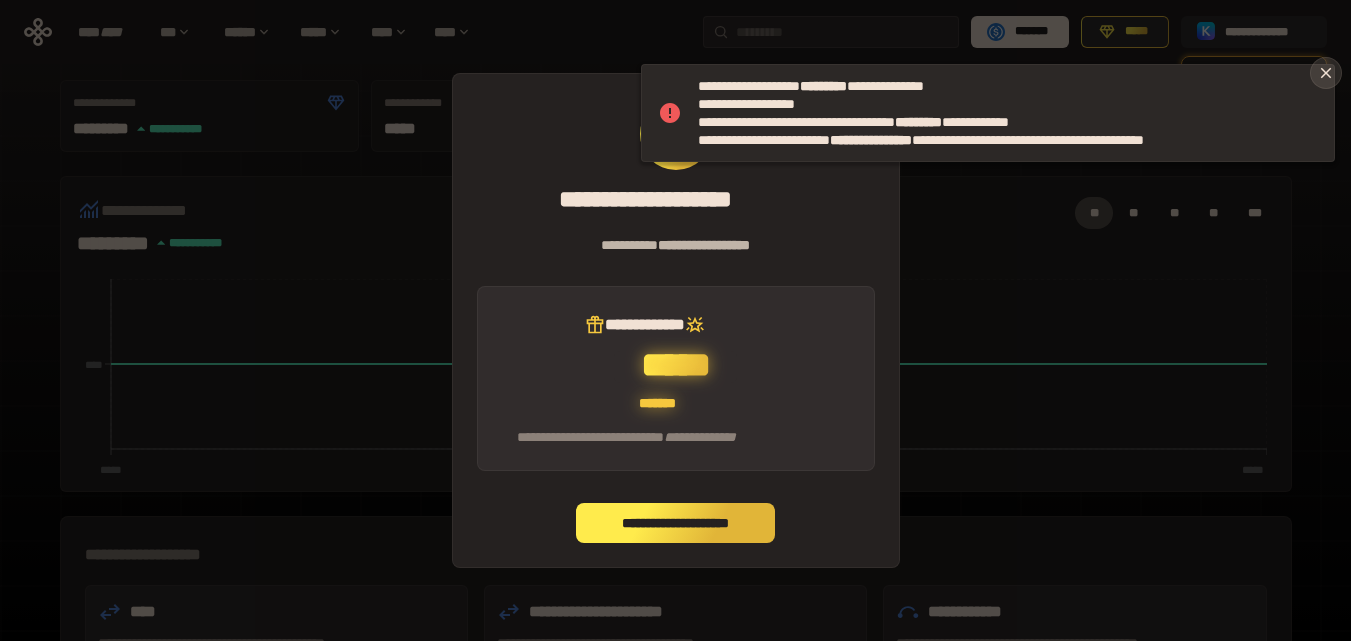 click 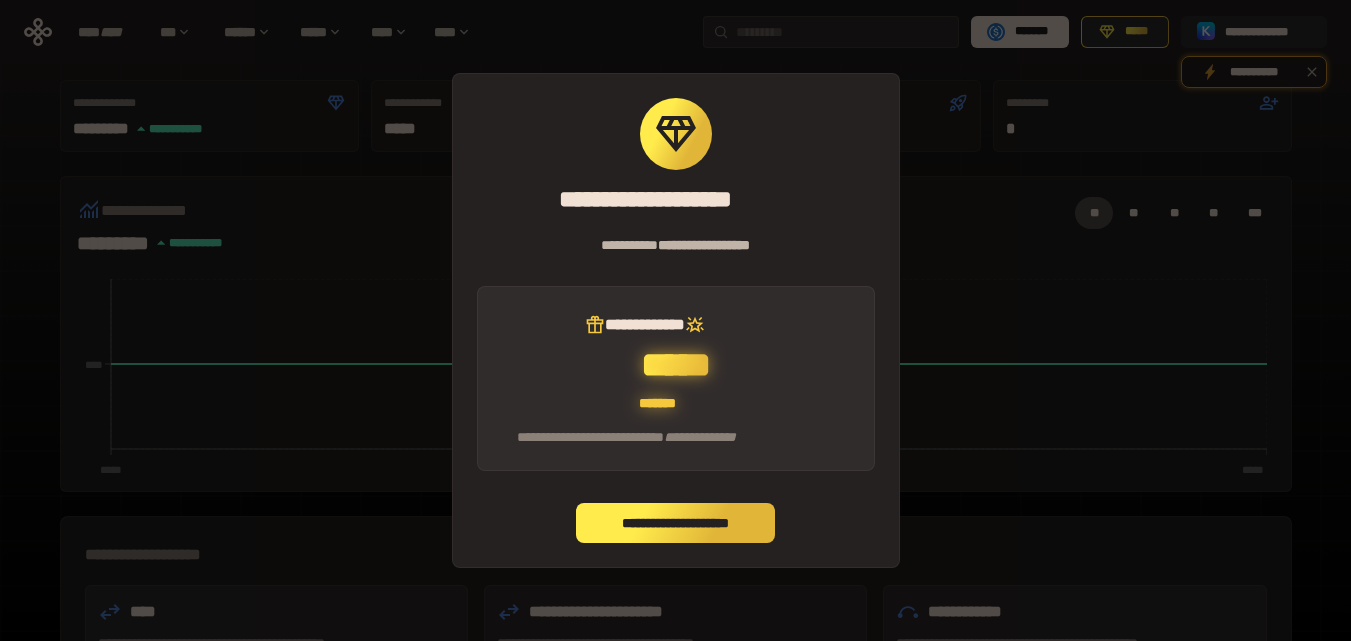 click on "**********" at bounding box center [676, 523] 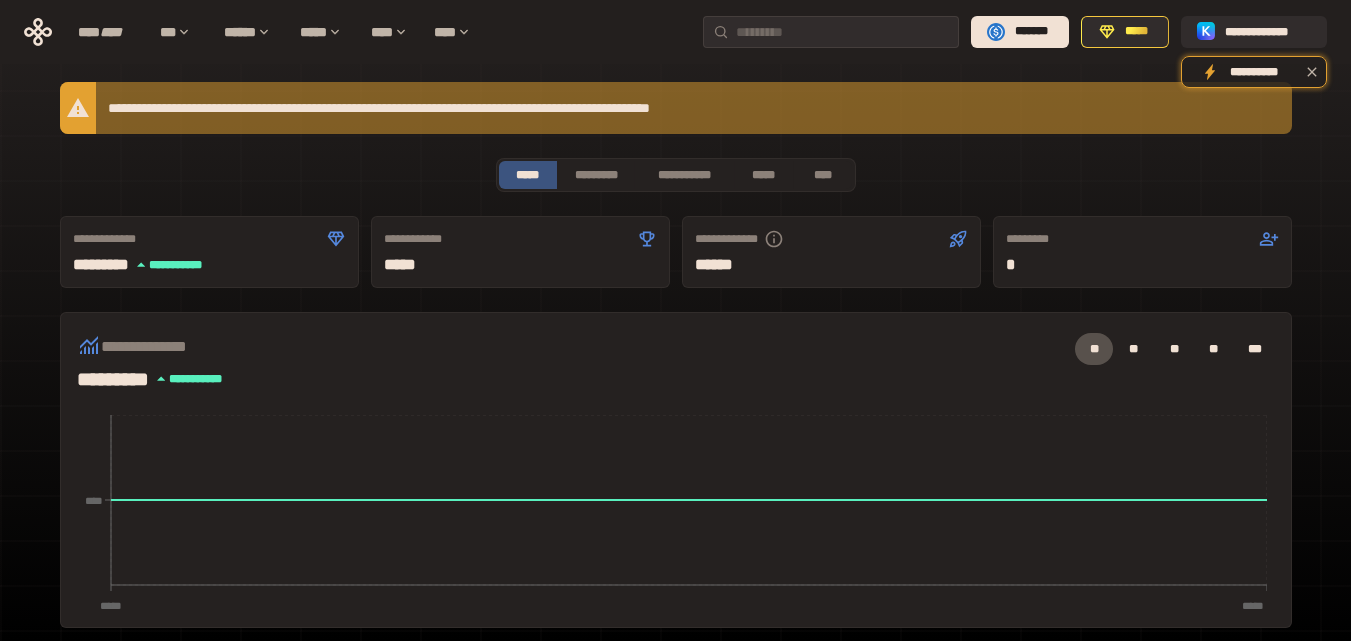 scroll, scrollTop: 0, scrollLeft: 0, axis: both 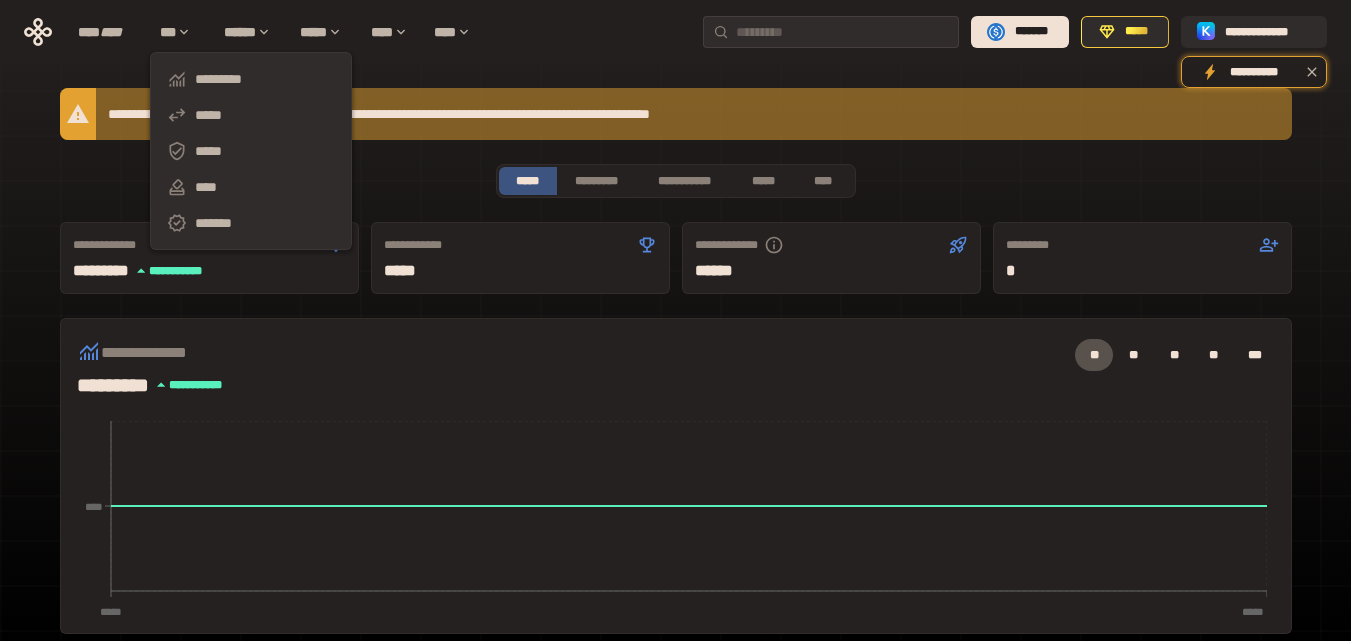 click on "**********" at bounding box center (675, 32) 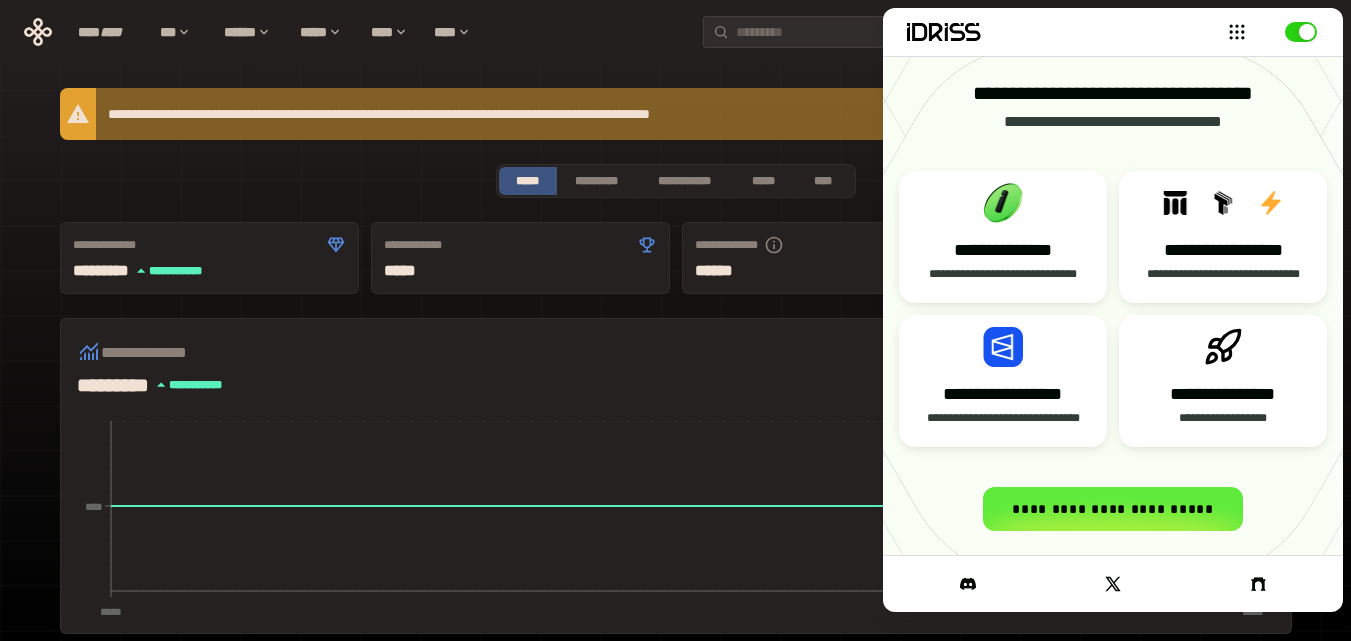 click on "**********" at bounding box center [675, 32] 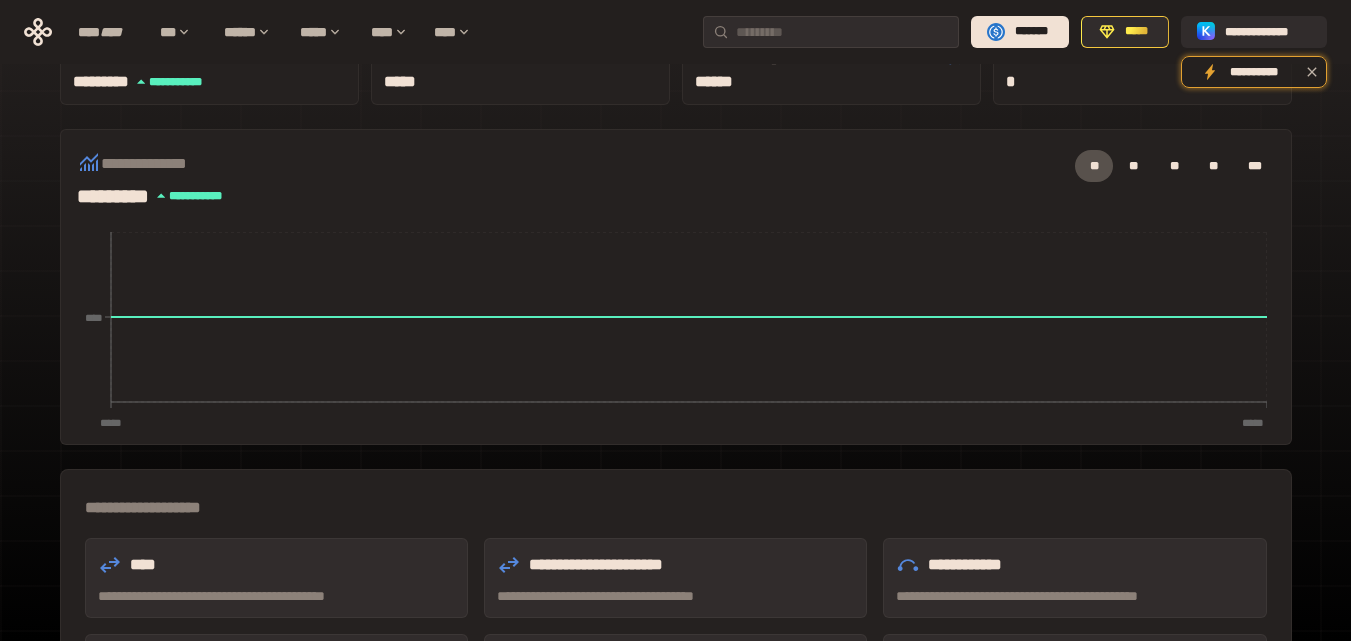 scroll, scrollTop: 0, scrollLeft: 0, axis: both 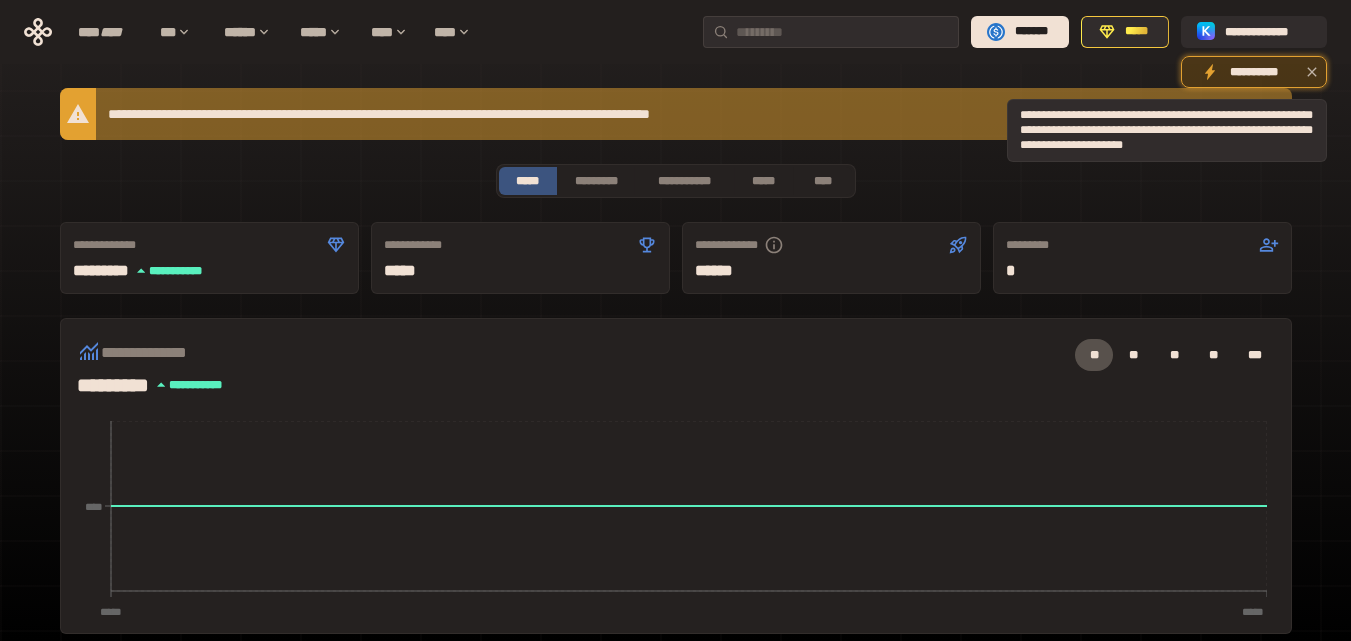 click 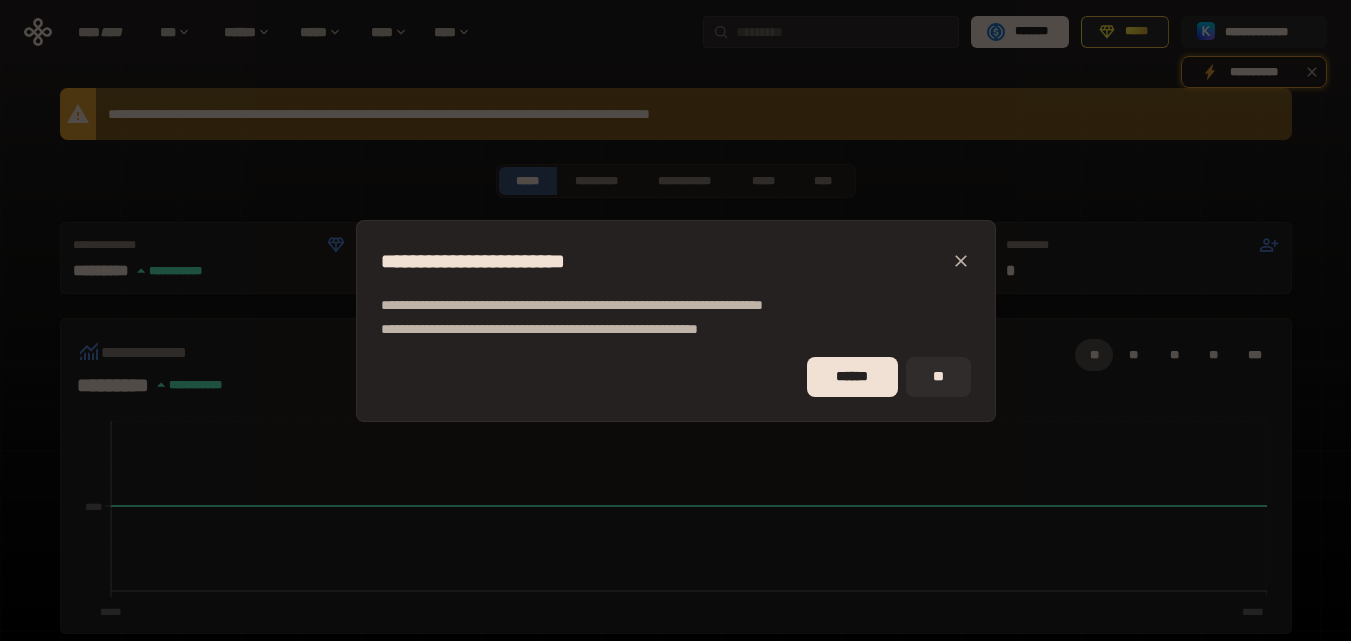 click 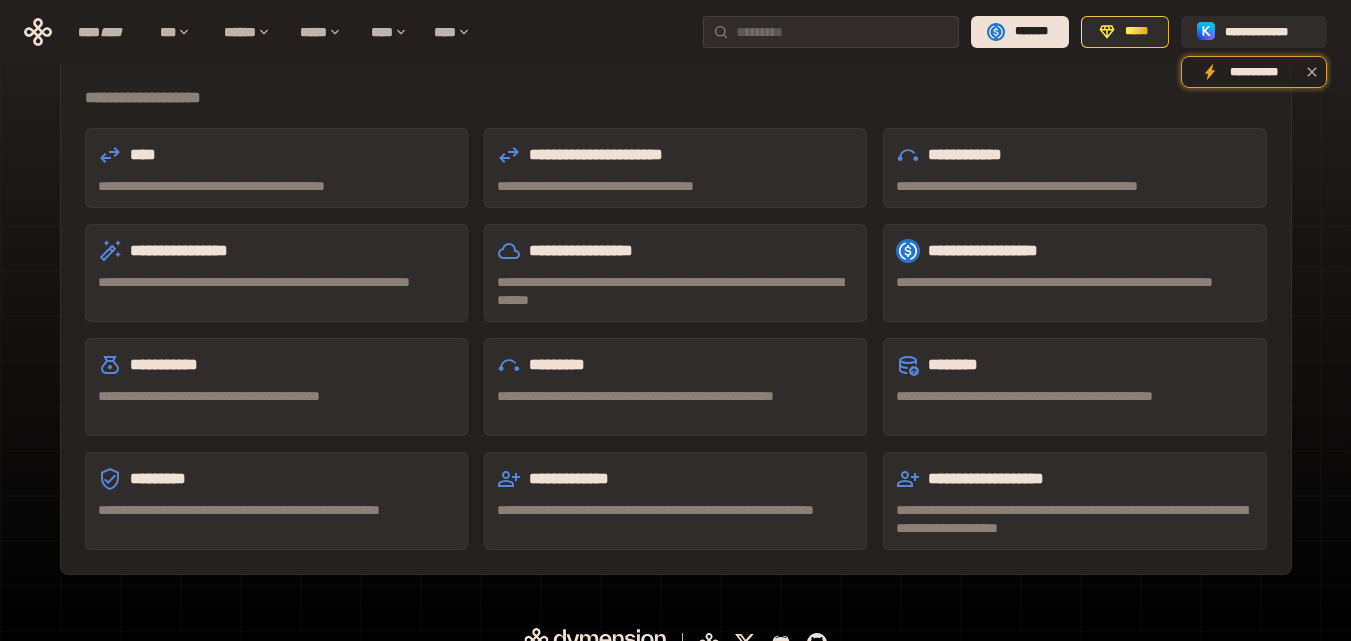 scroll, scrollTop: 625, scrollLeft: 0, axis: vertical 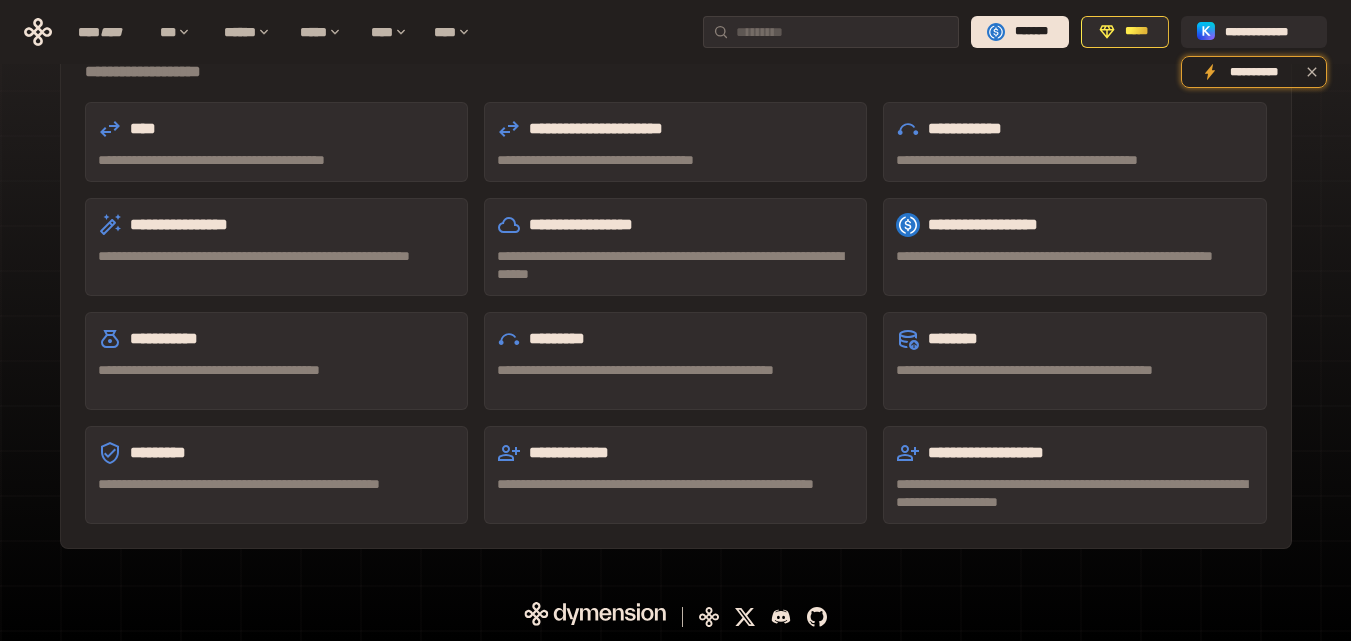 click on "**********" at bounding box center (675, -16) 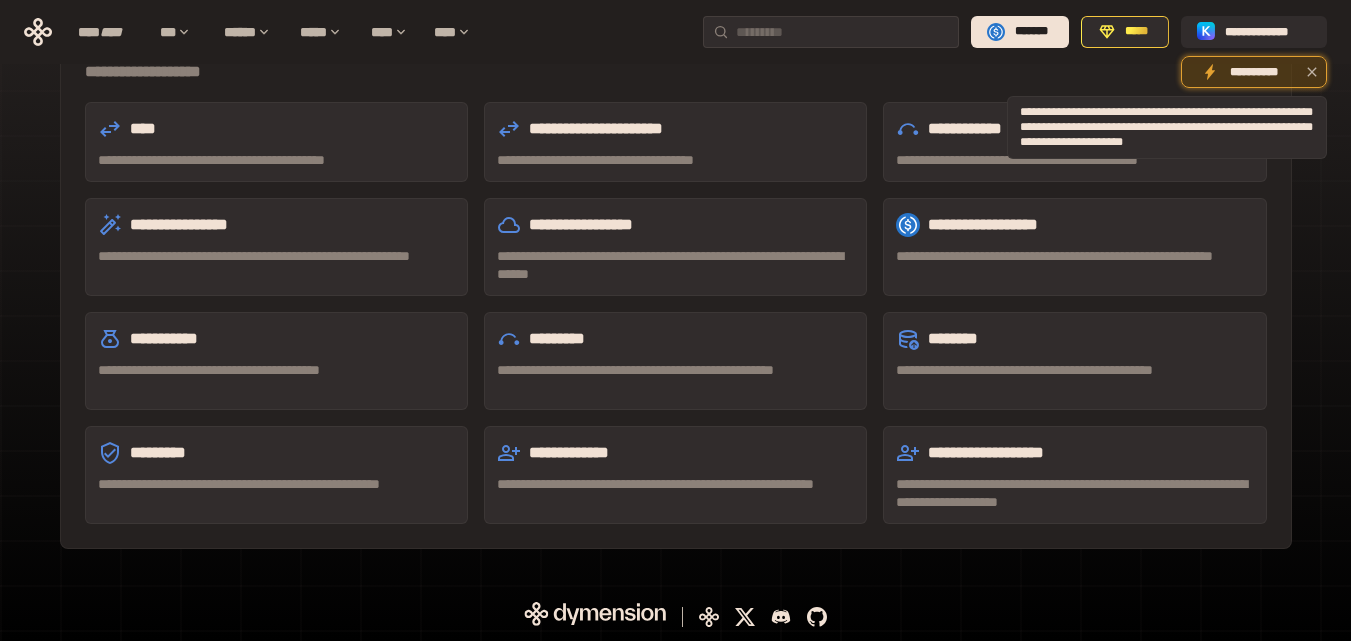 click on "**********" at bounding box center (1254, 72) 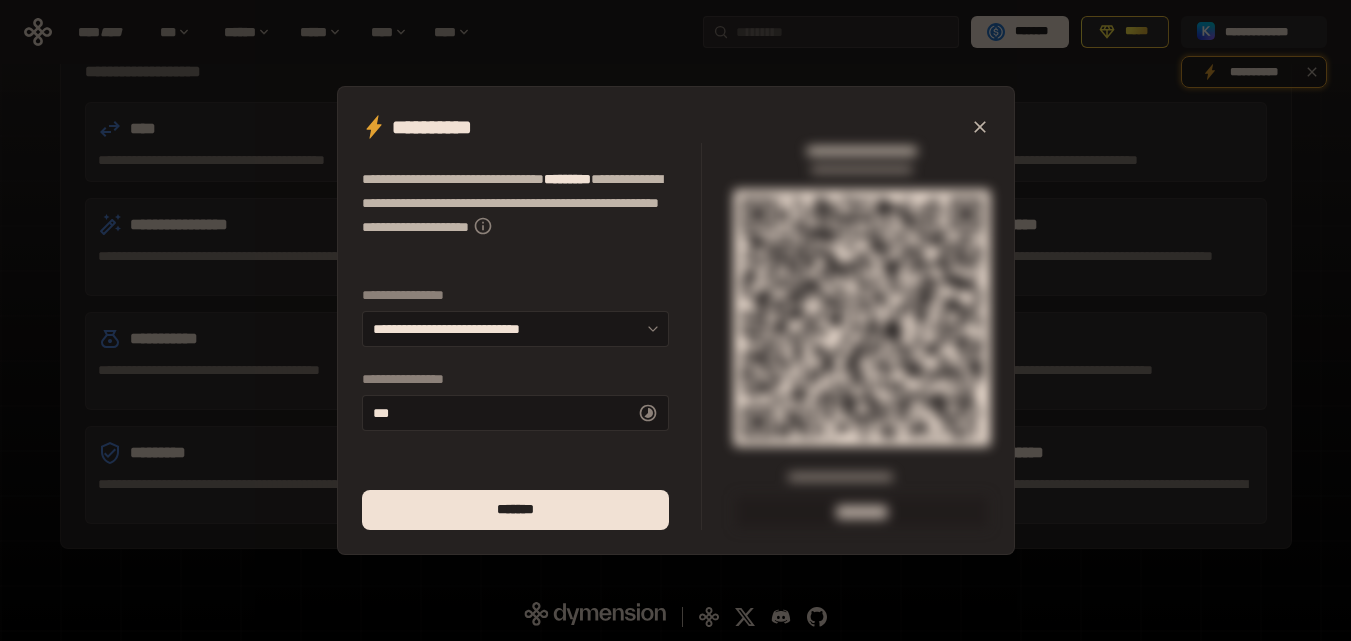 click 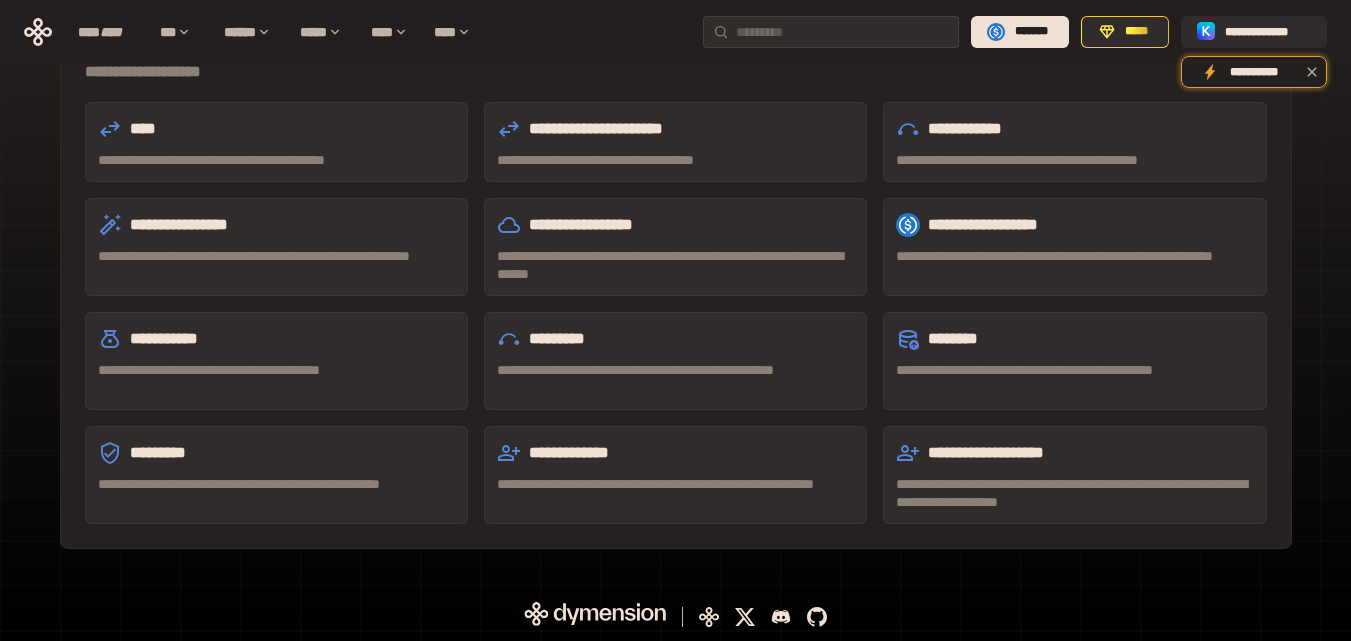 click on "**********" at bounding box center (675, -16) 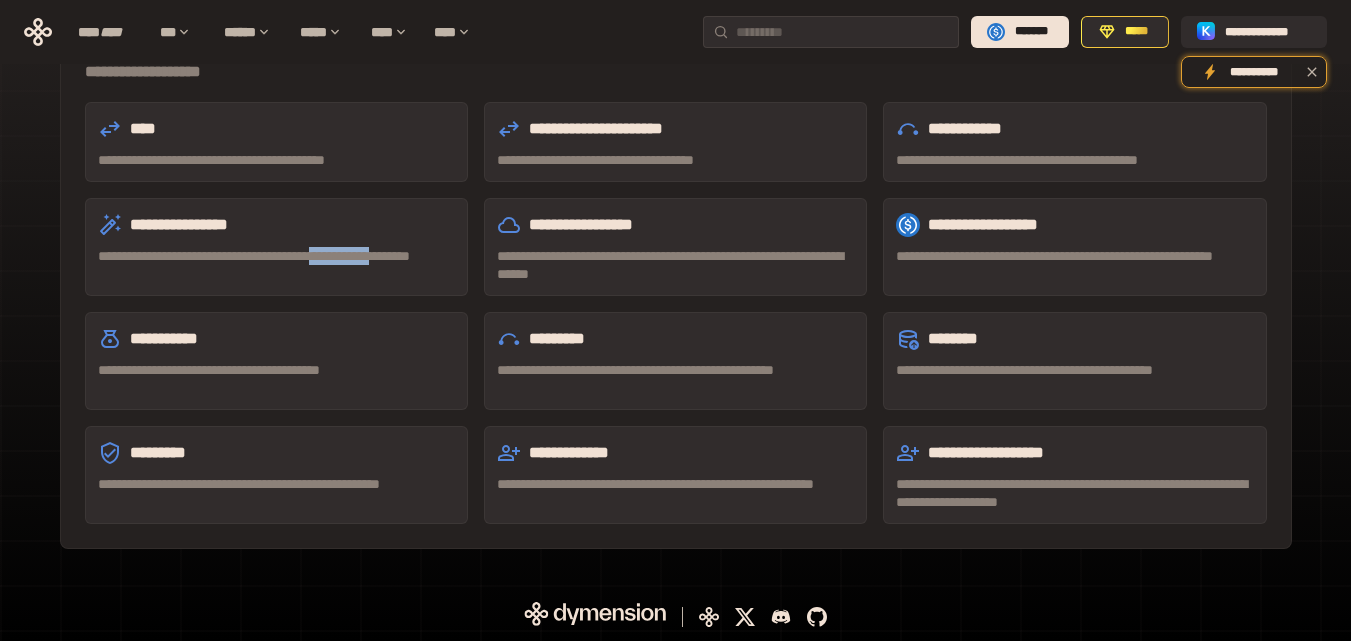 click on "**********" at bounding box center [675, -16] 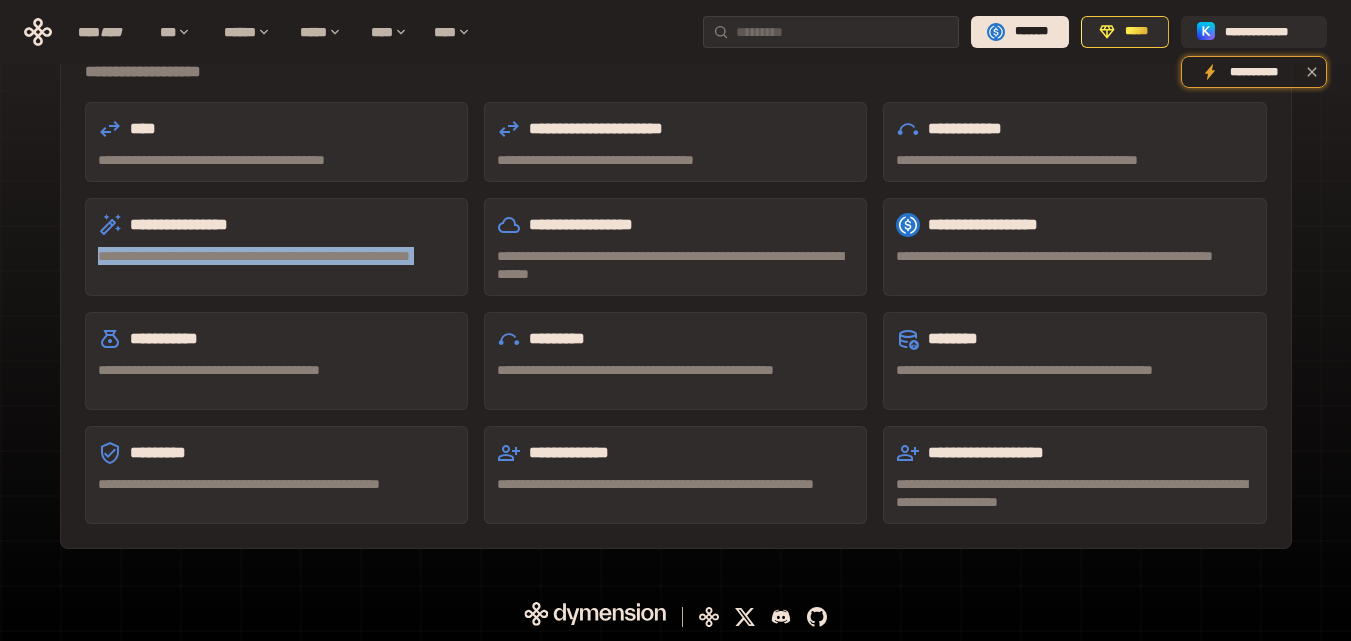 click on "**********" at bounding box center (675, -16) 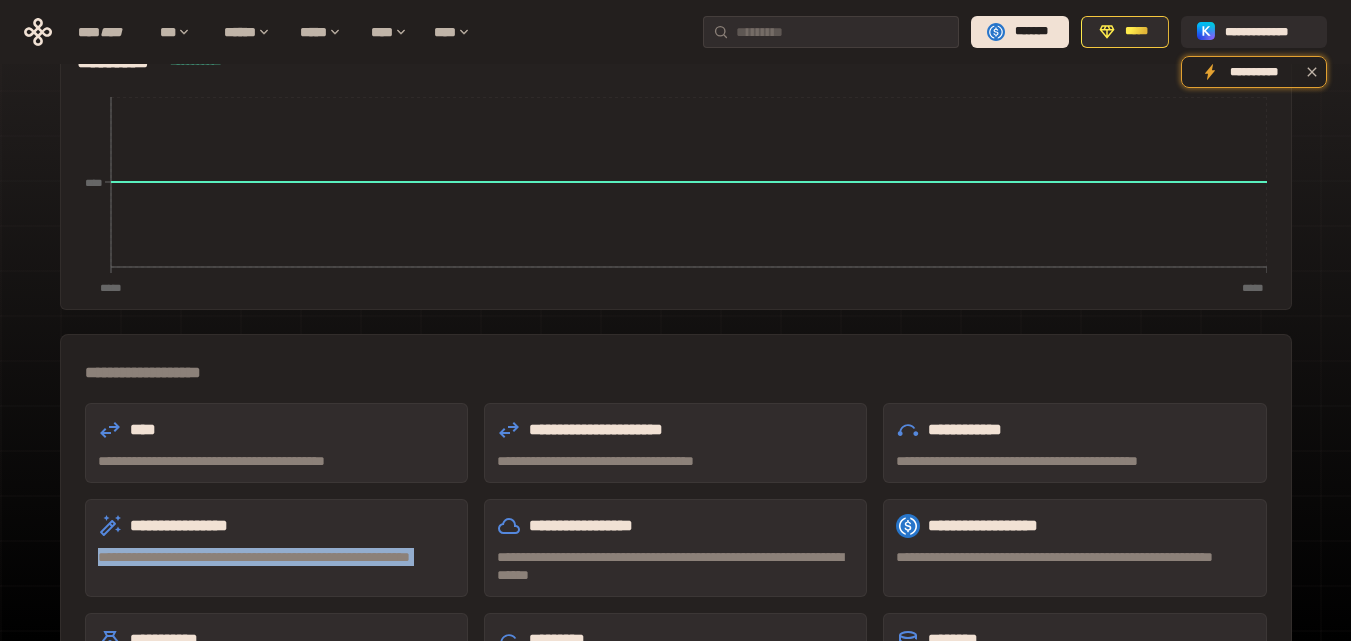 scroll, scrollTop: 0, scrollLeft: 0, axis: both 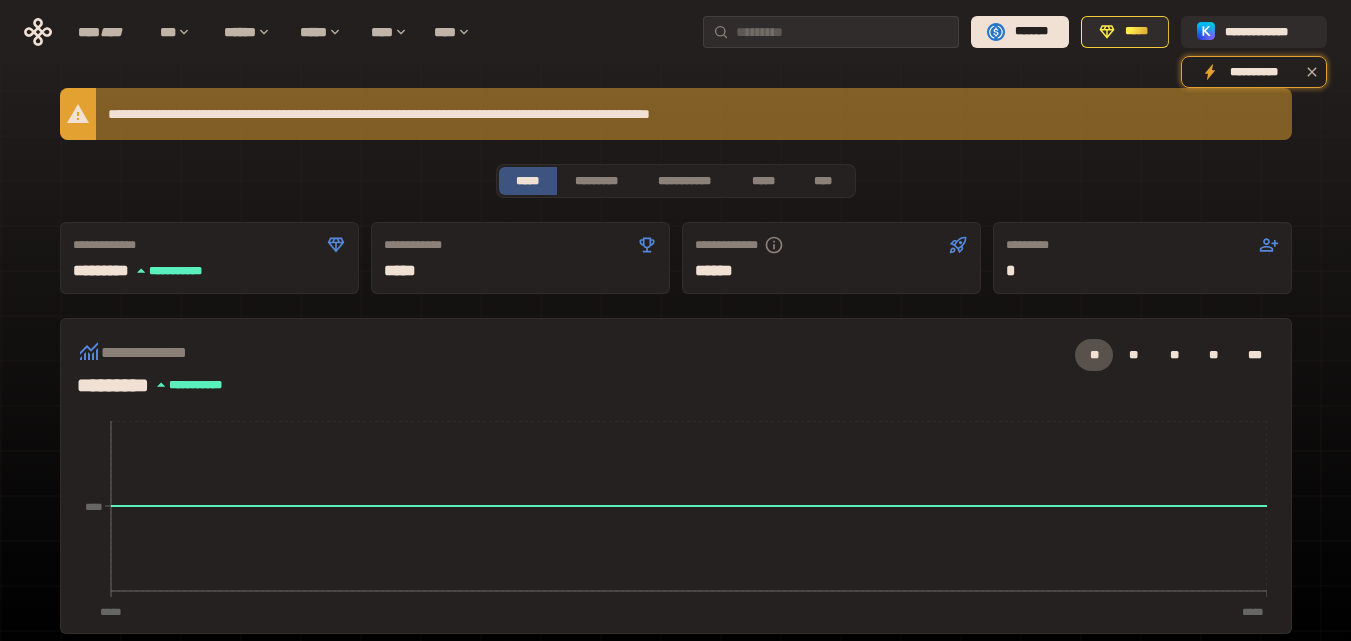 click 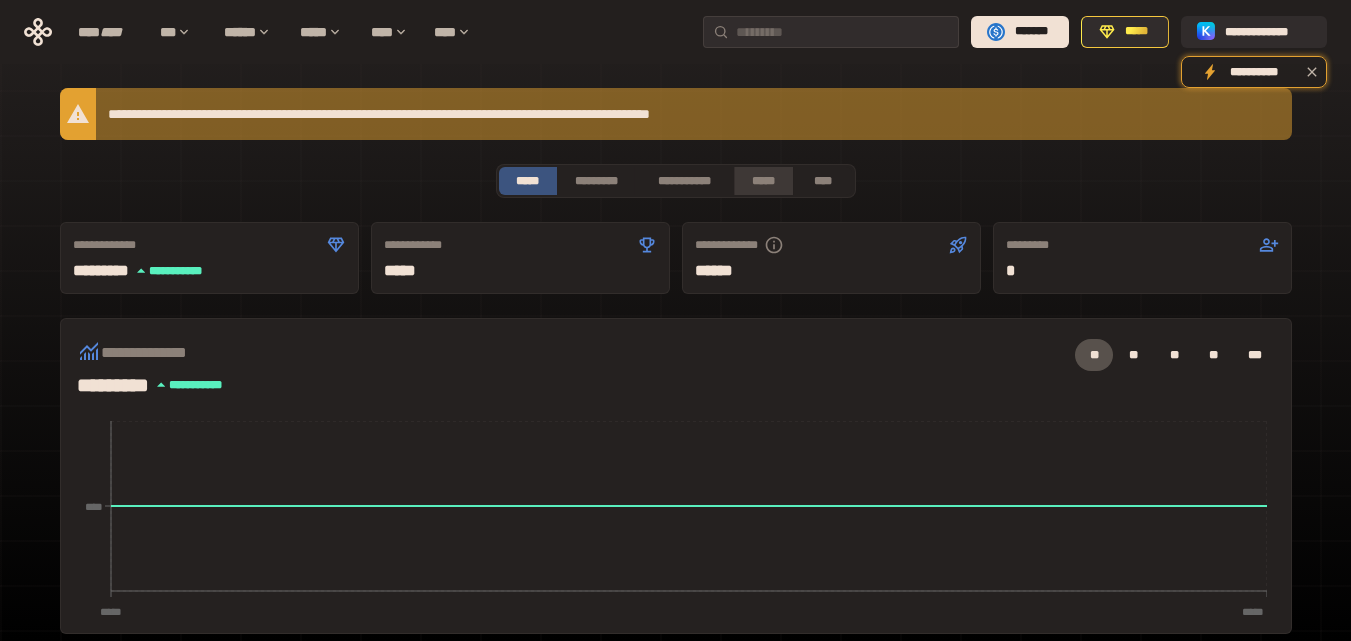 click on "*****" at bounding box center (763, 181) 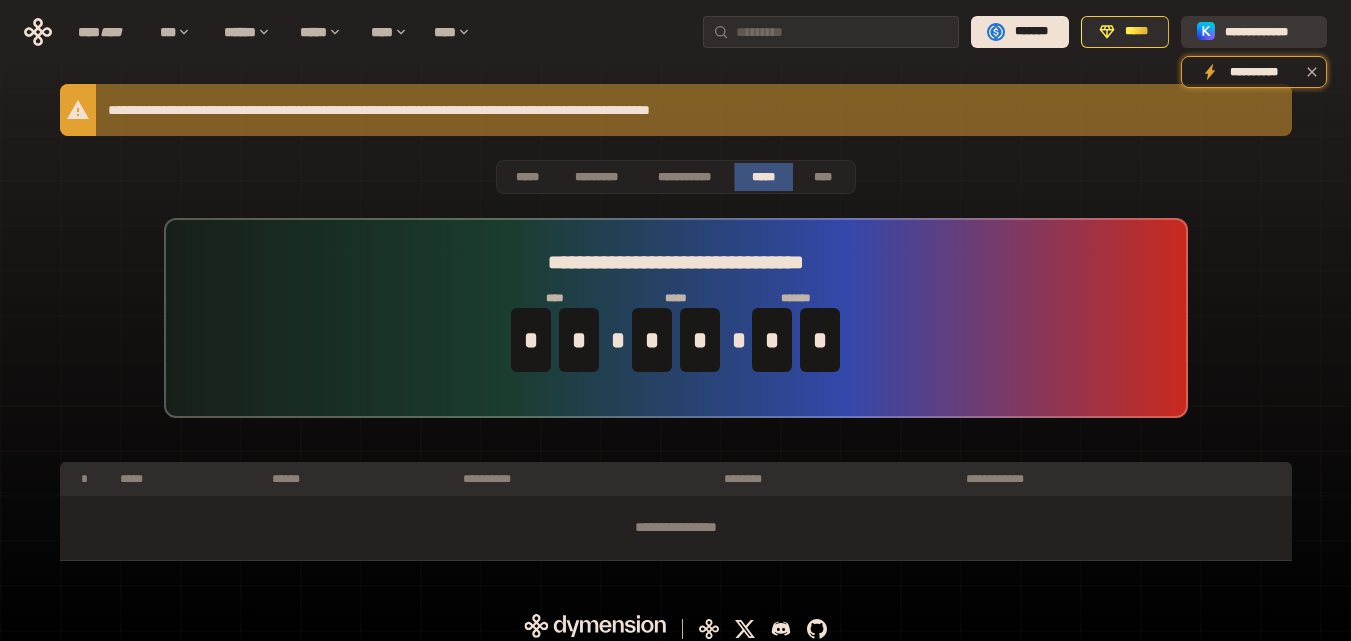 scroll, scrollTop: 0, scrollLeft: 0, axis: both 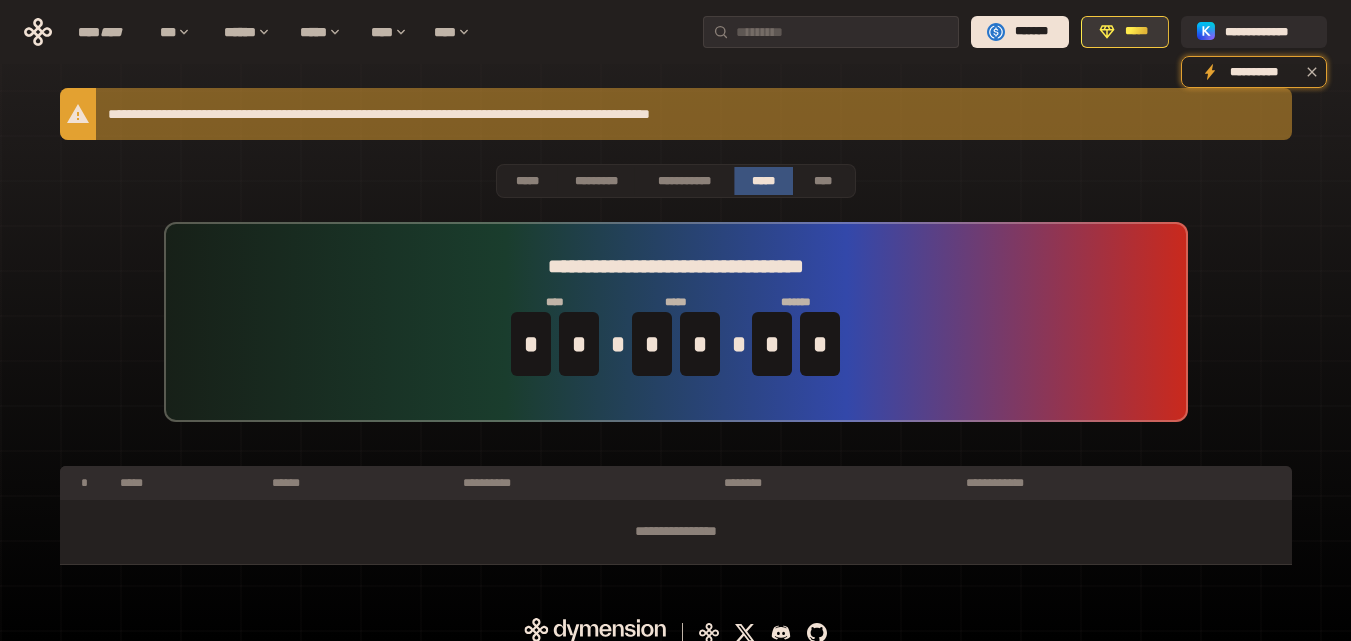click on "*****" at bounding box center (1136, 32) 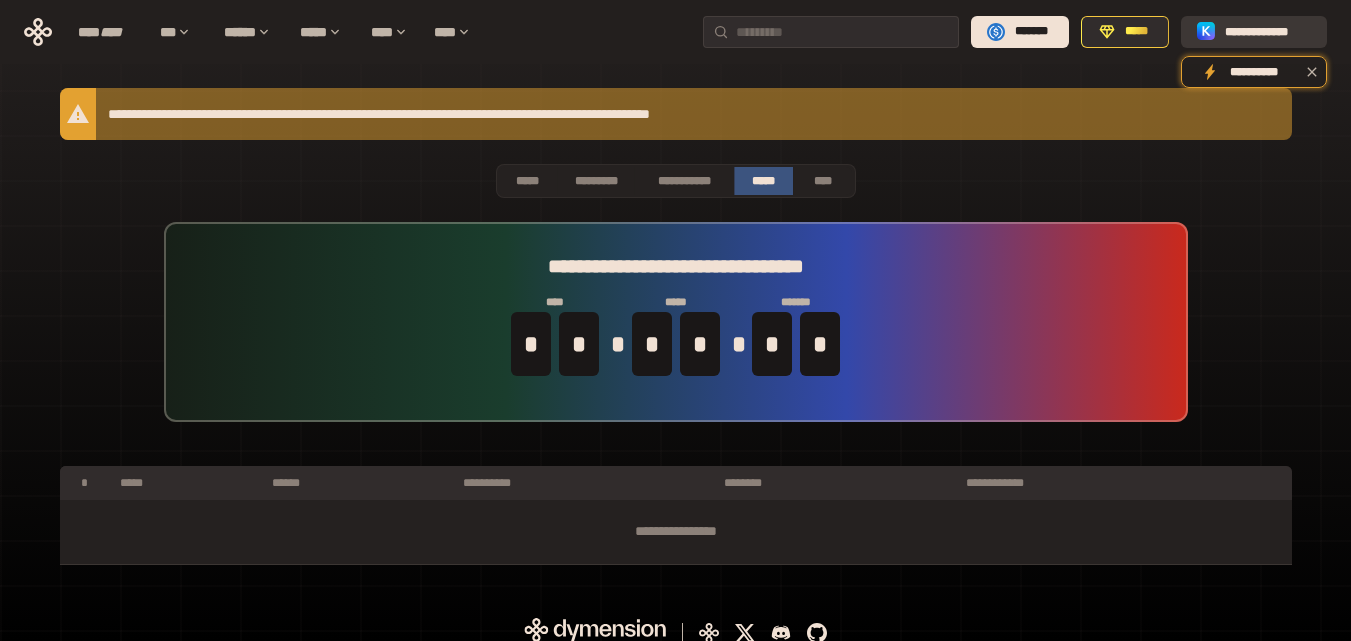 click on "**********" at bounding box center [1254, 32] 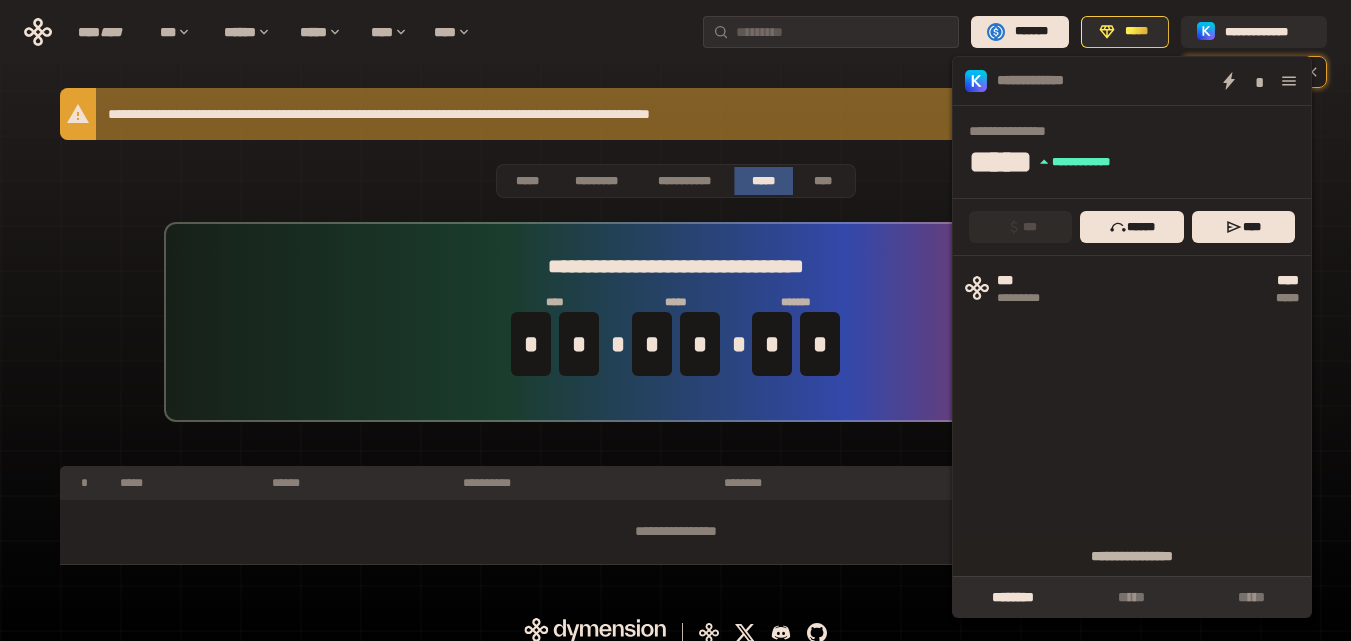 click 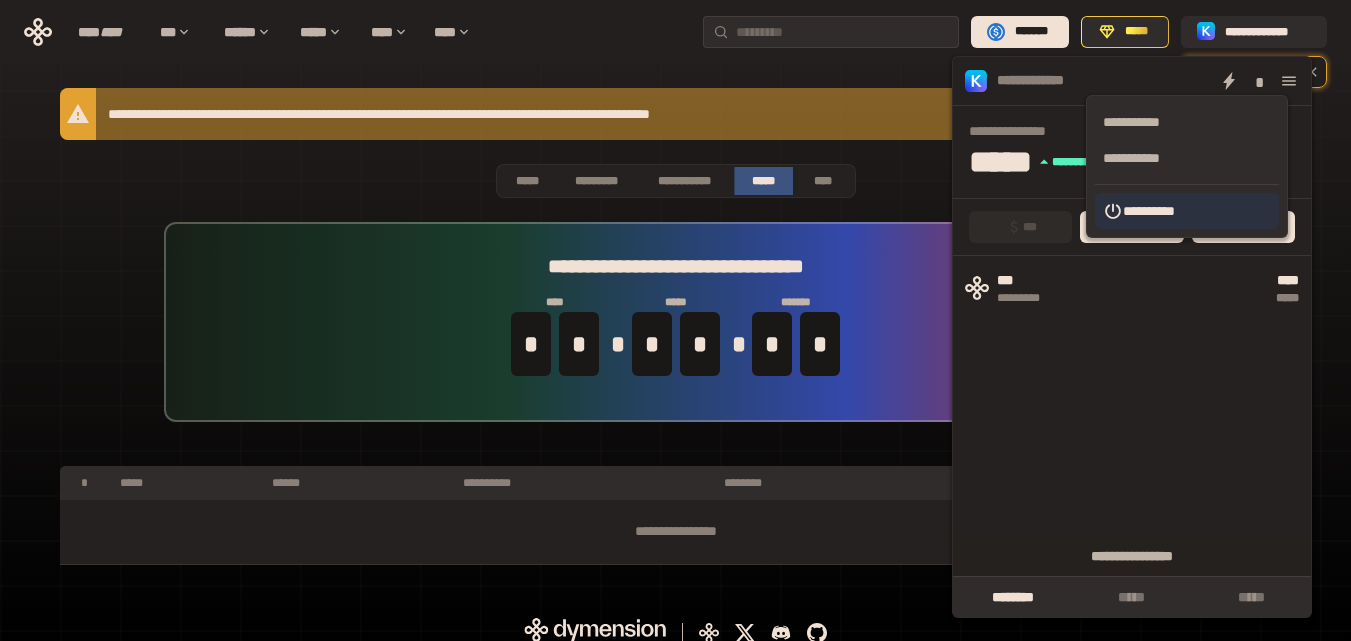 click on "**********" at bounding box center [1187, 211] 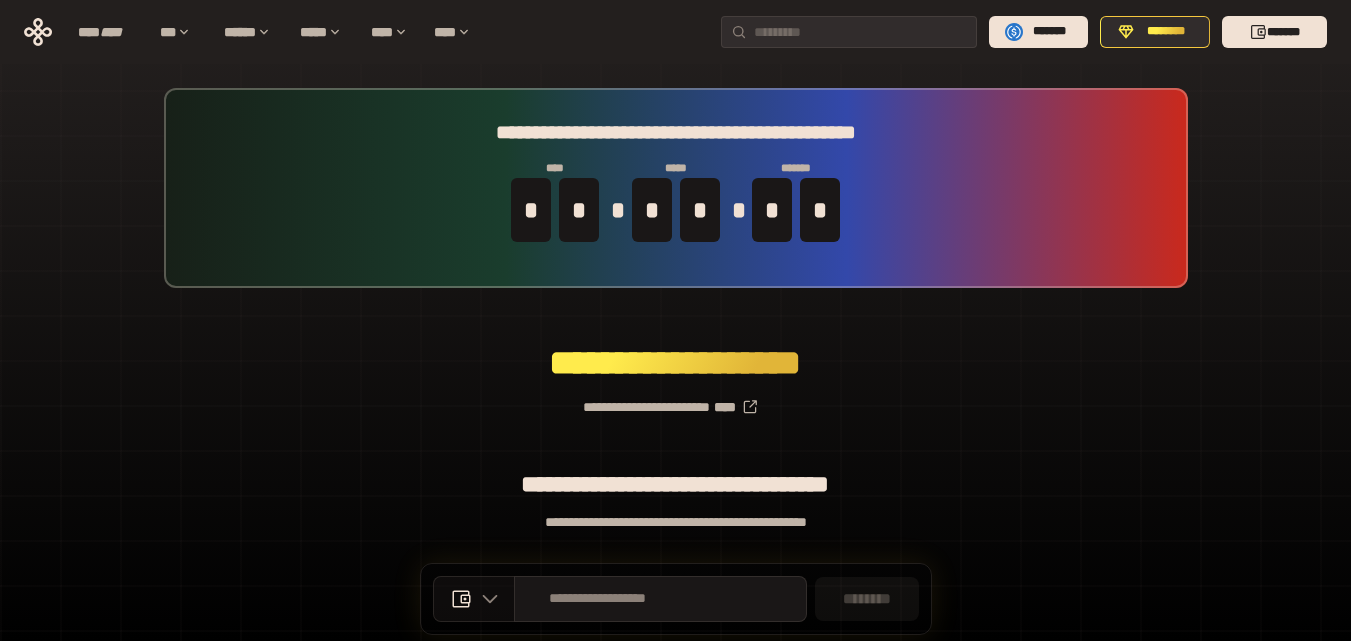 click 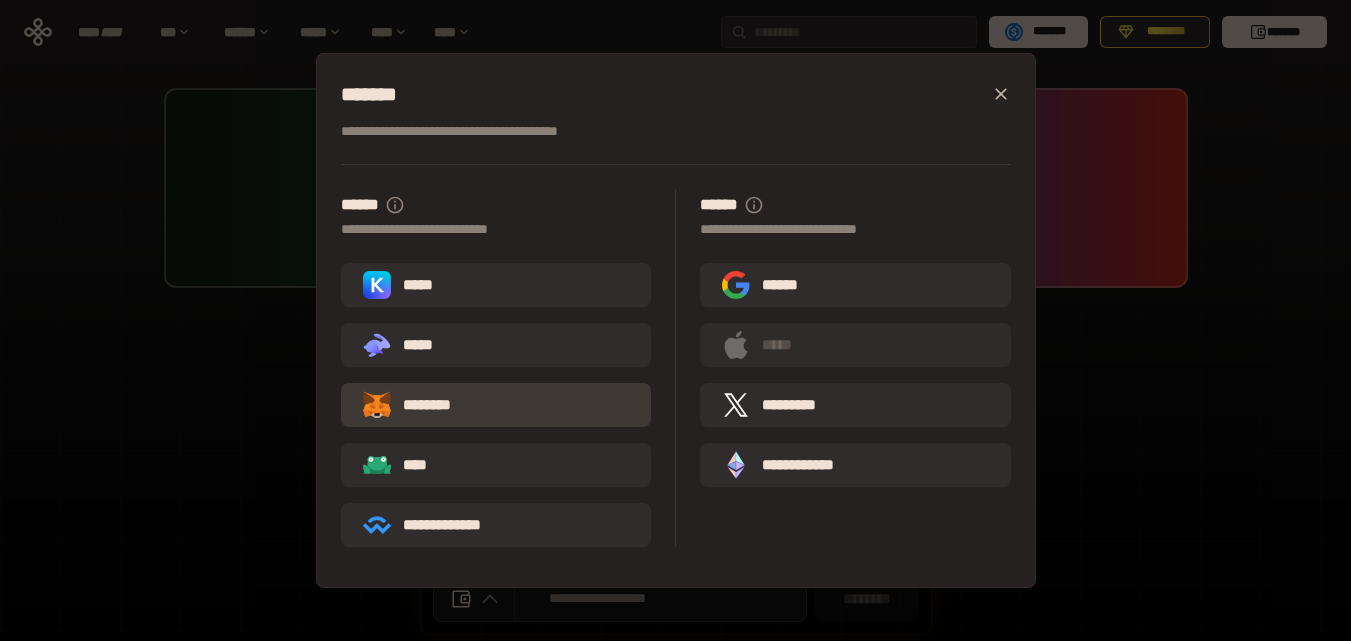 click on "********" at bounding box center [496, 405] 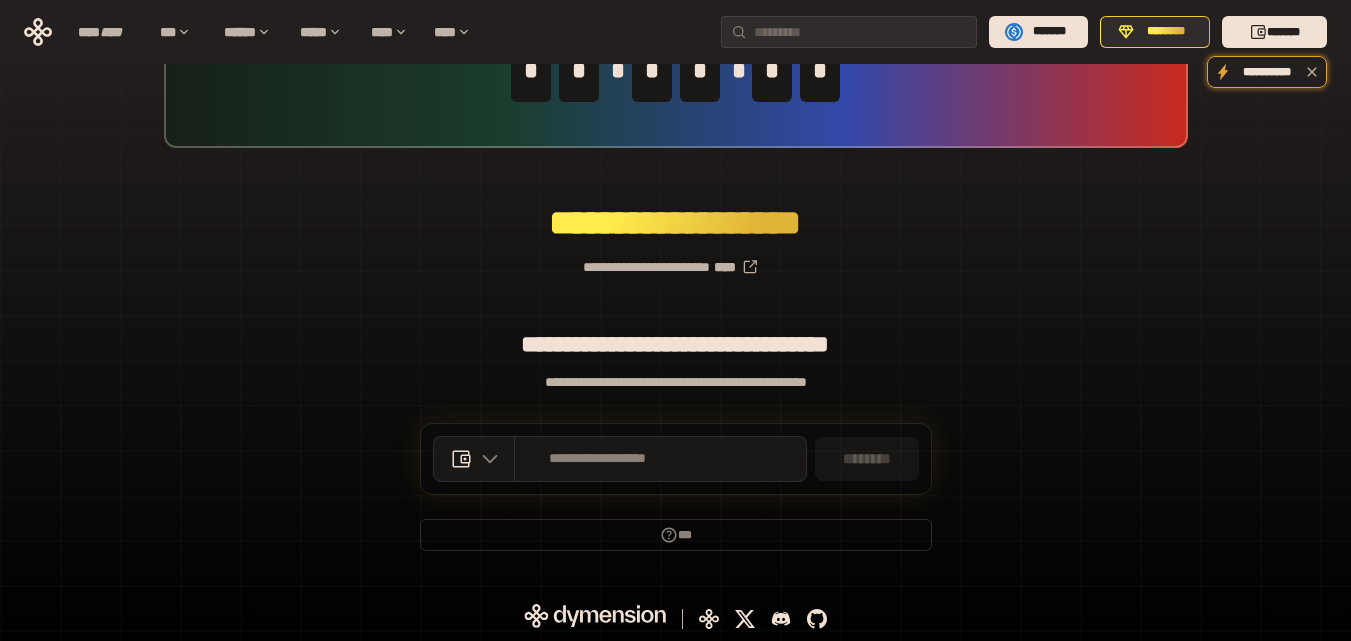 scroll, scrollTop: 142, scrollLeft: 0, axis: vertical 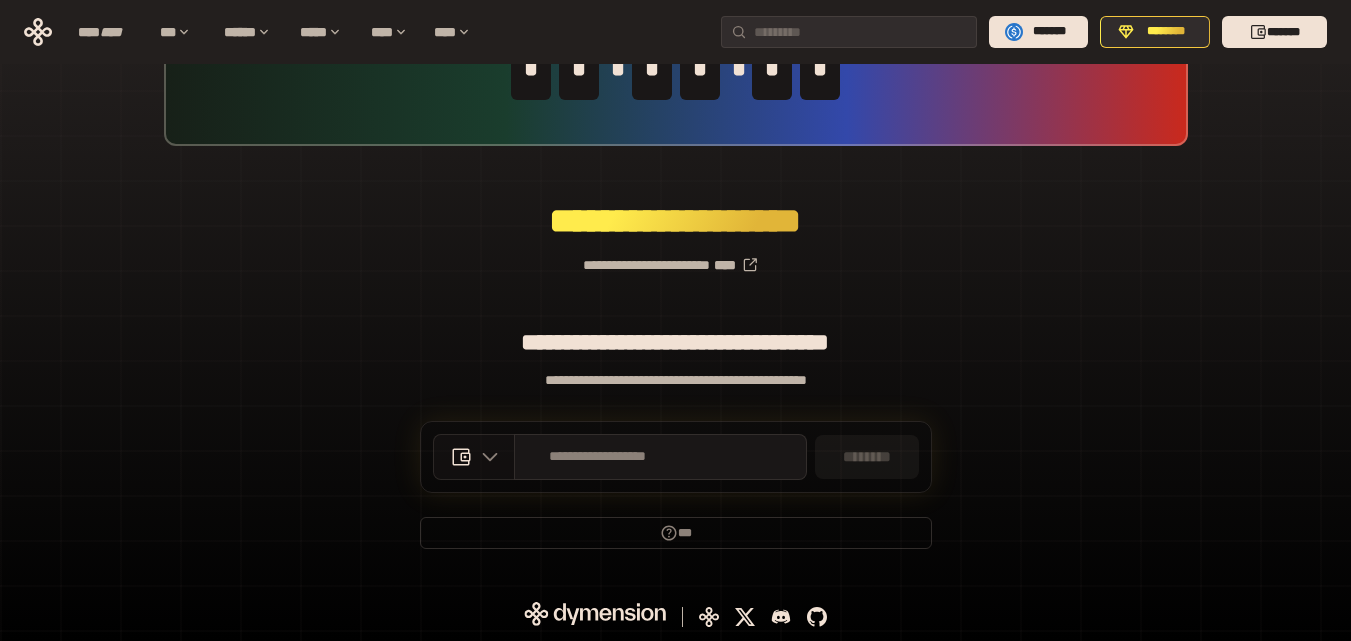 click 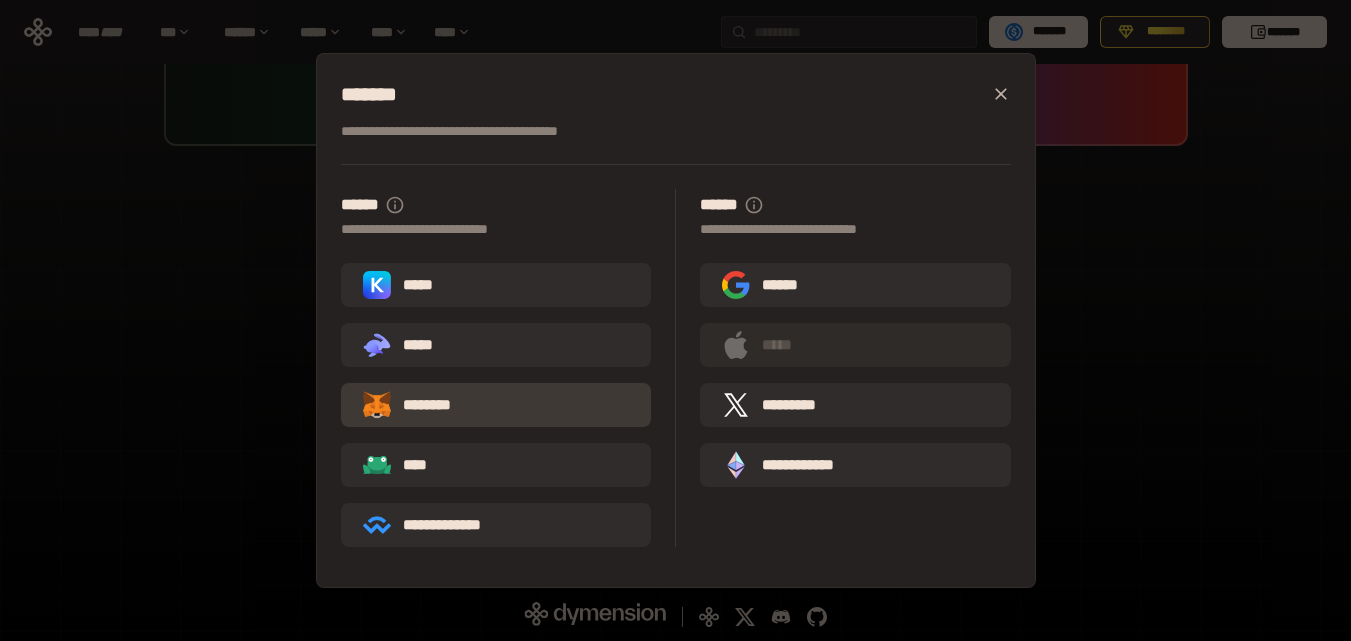 click on "********" at bounding box center [421, 405] 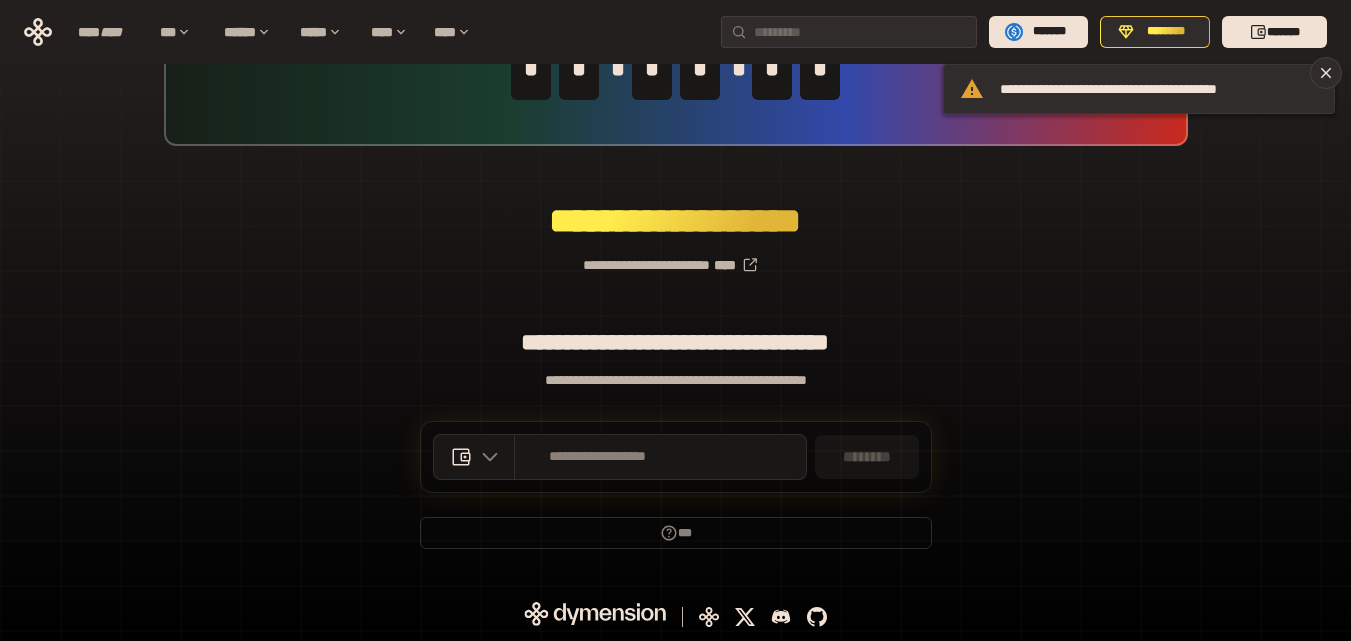 drag, startPoint x: 446, startPoint y: 408, endPoint x: 945, endPoint y: 316, distance: 507.4101 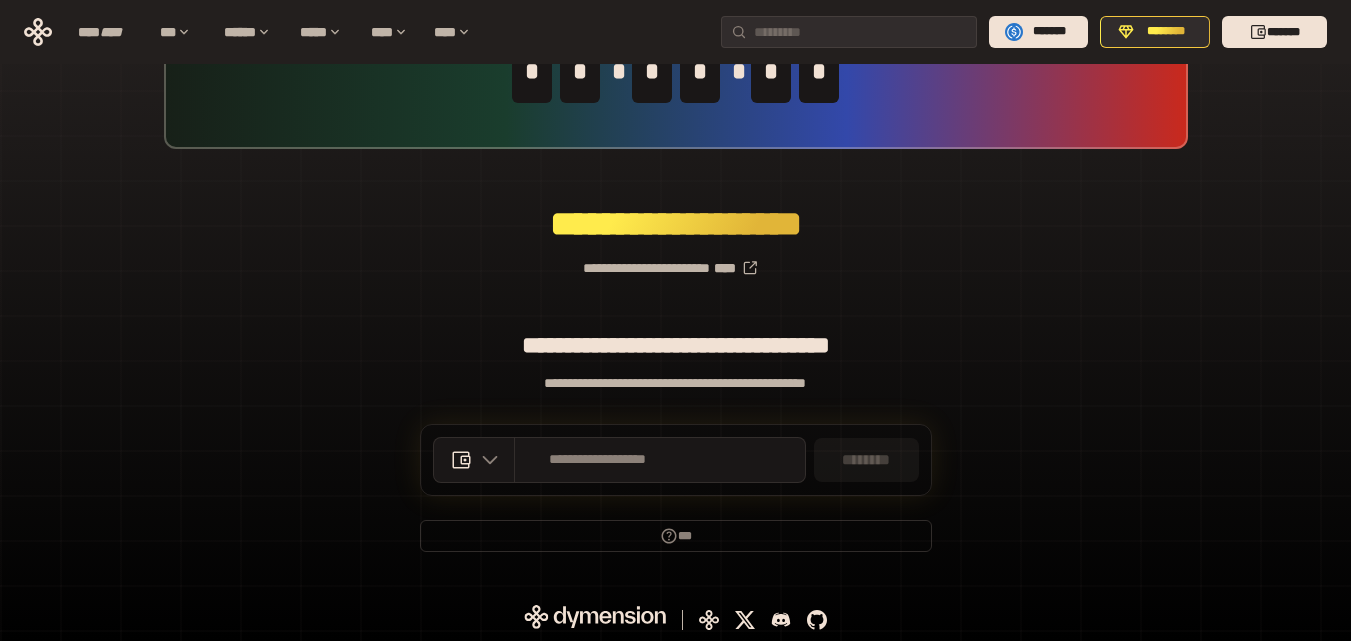 scroll, scrollTop: 139, scrollLeft: 0, axis: vertical 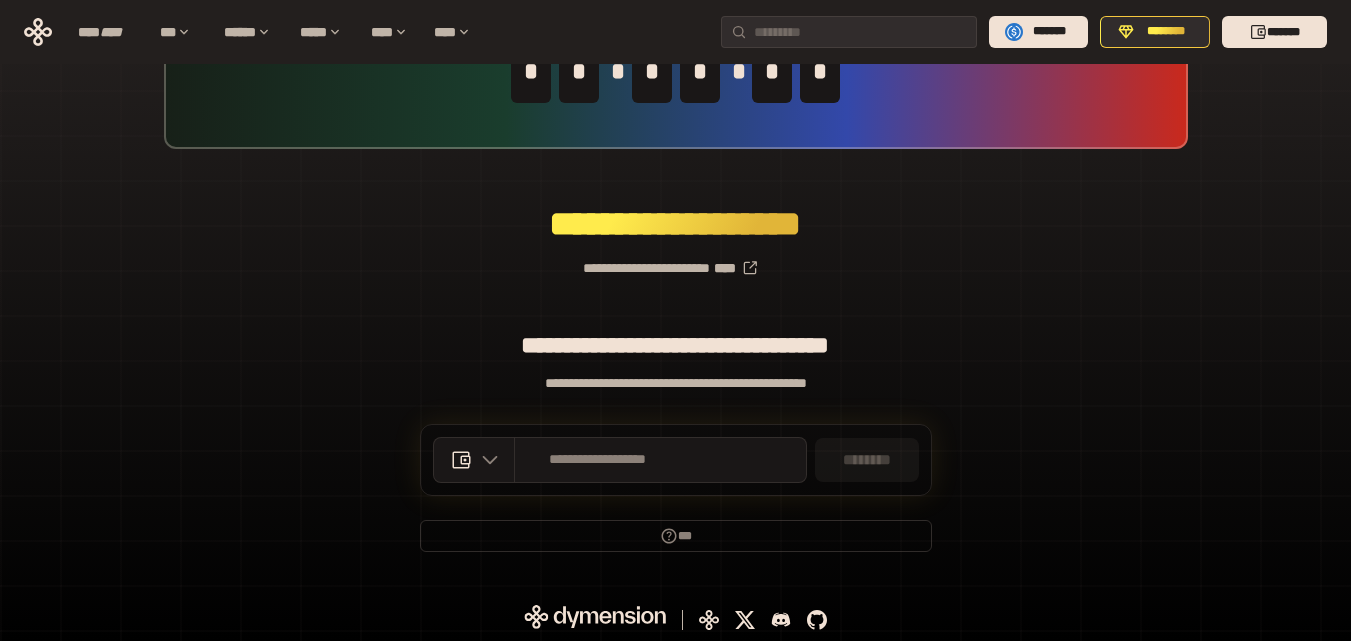 click on "**********" at bounding box center (675, 260) 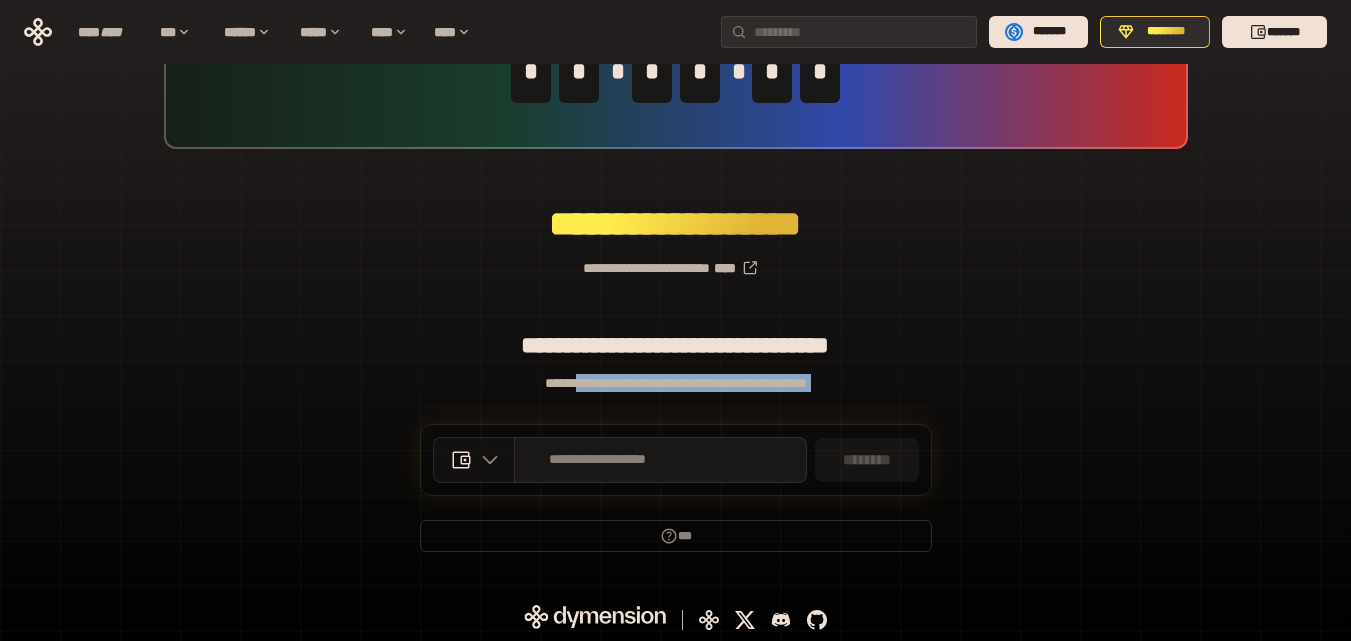 click at bounding box center [474, 460] 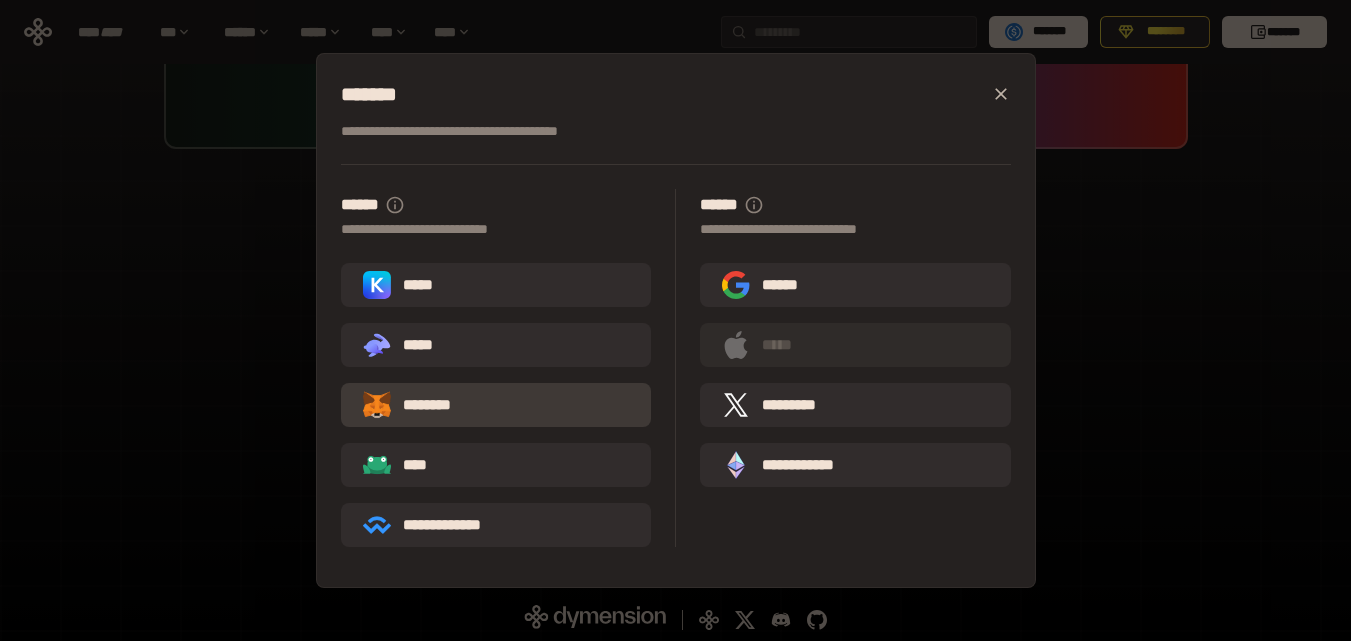 click on "********" at bounding box center [421, 405] 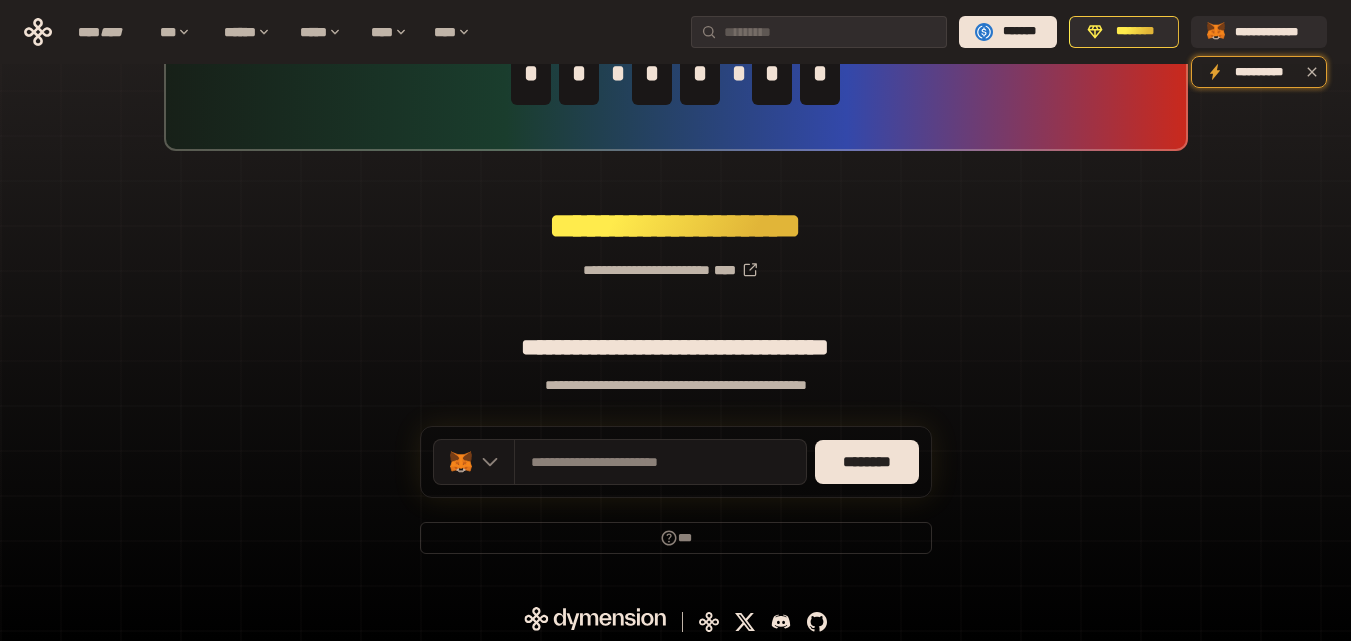 scroll, scrollTop: 142, scrollLeft: 0, axis: vertical 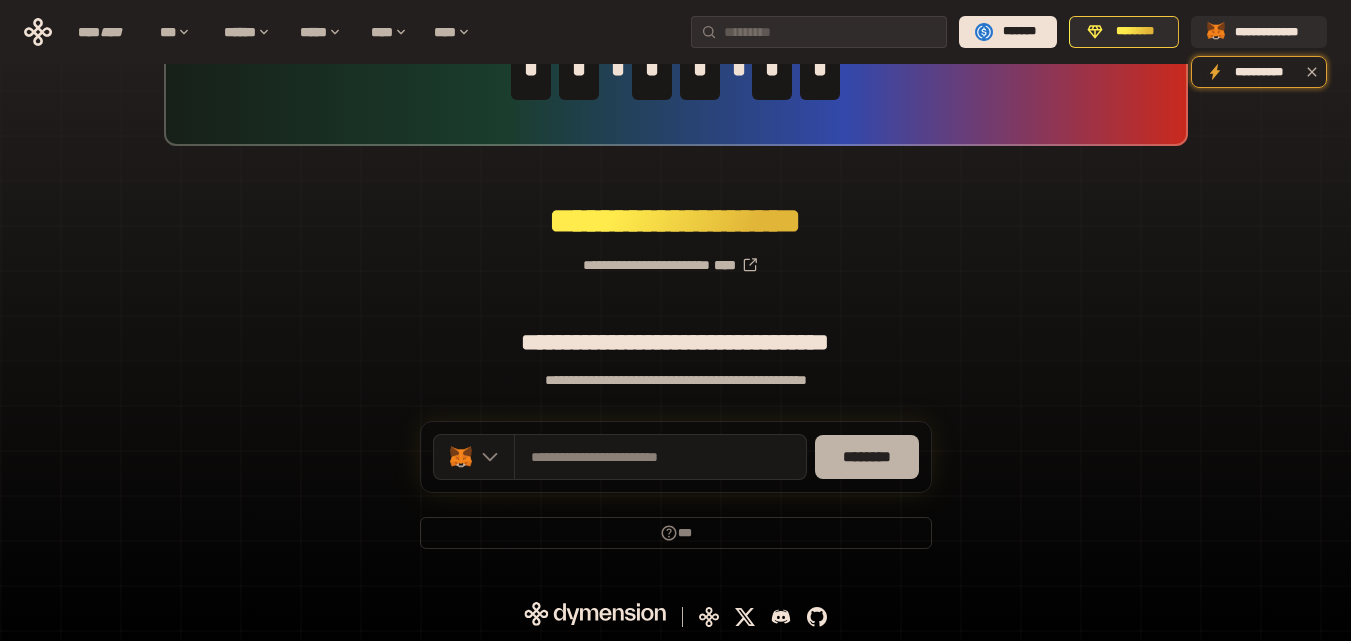 click on "********" at bounding box center (867, 457) 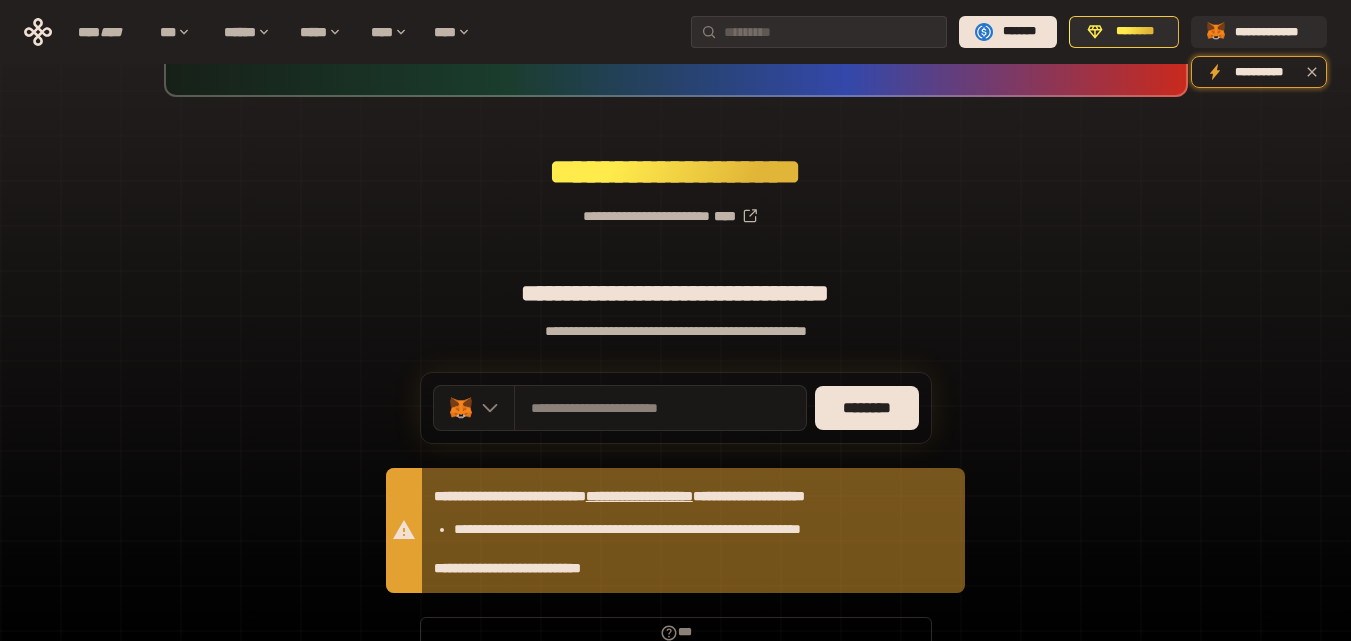 scroll, scrollTop: 291, scrollLeft: 0, axis: vertical 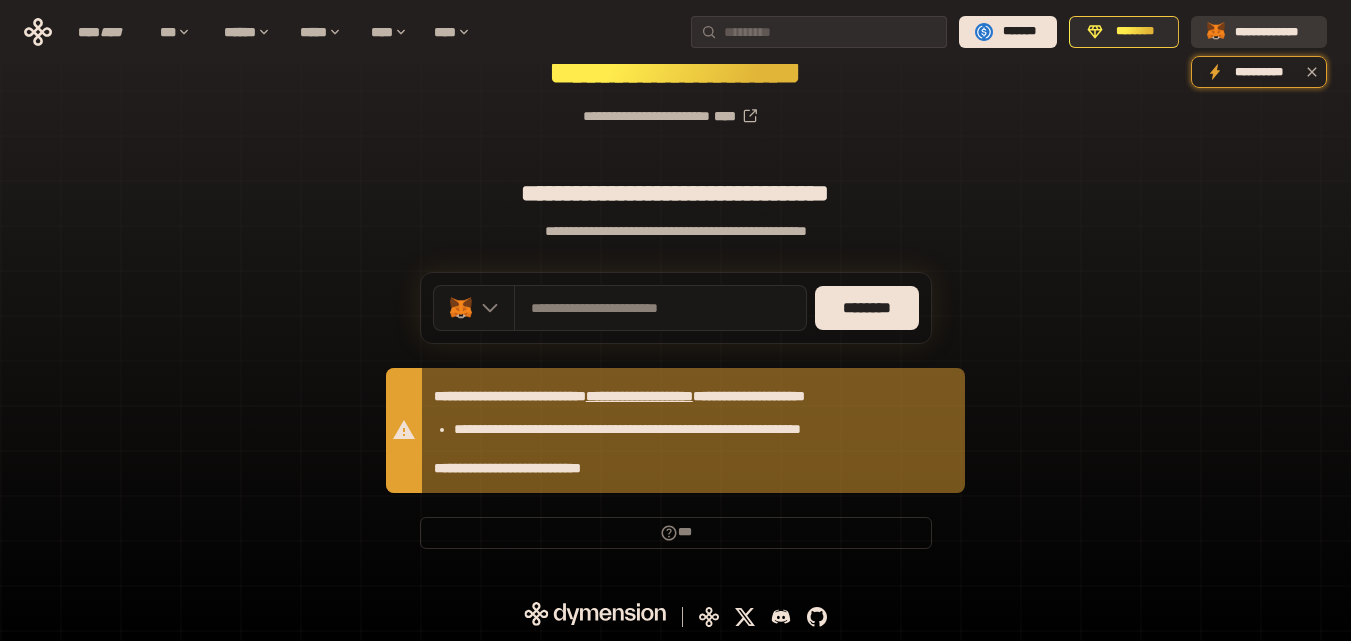 click on "**********" at bounding box center [1273, 32] 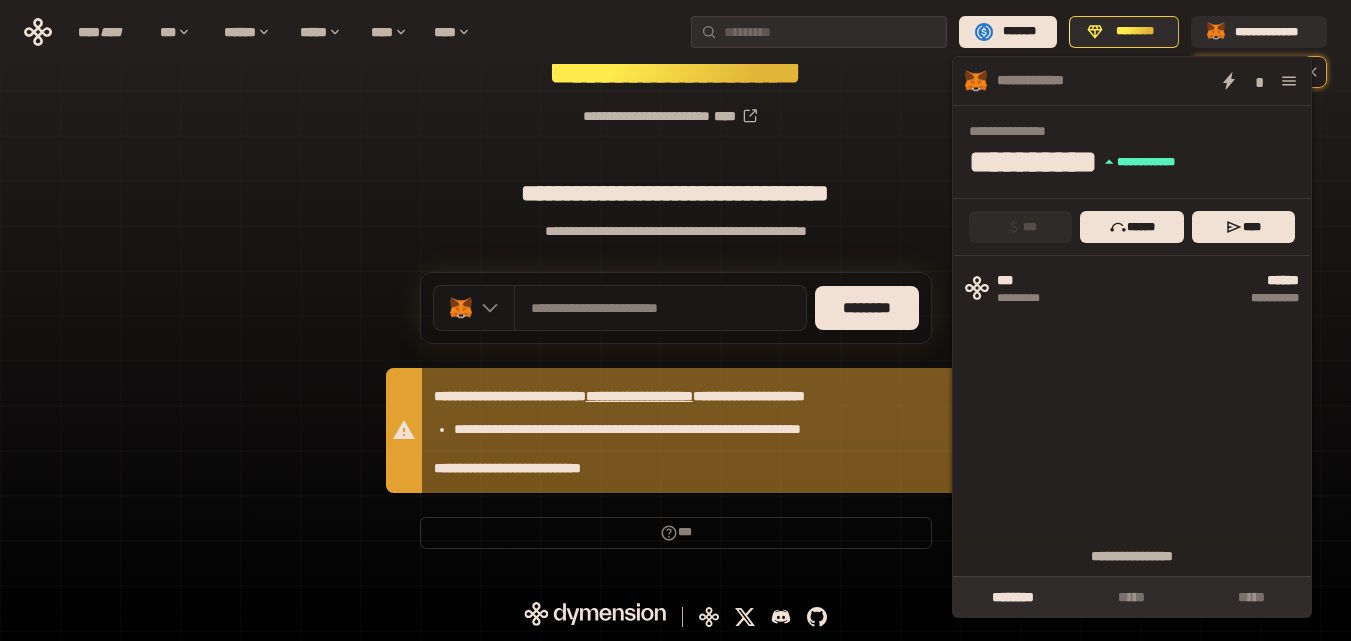 click 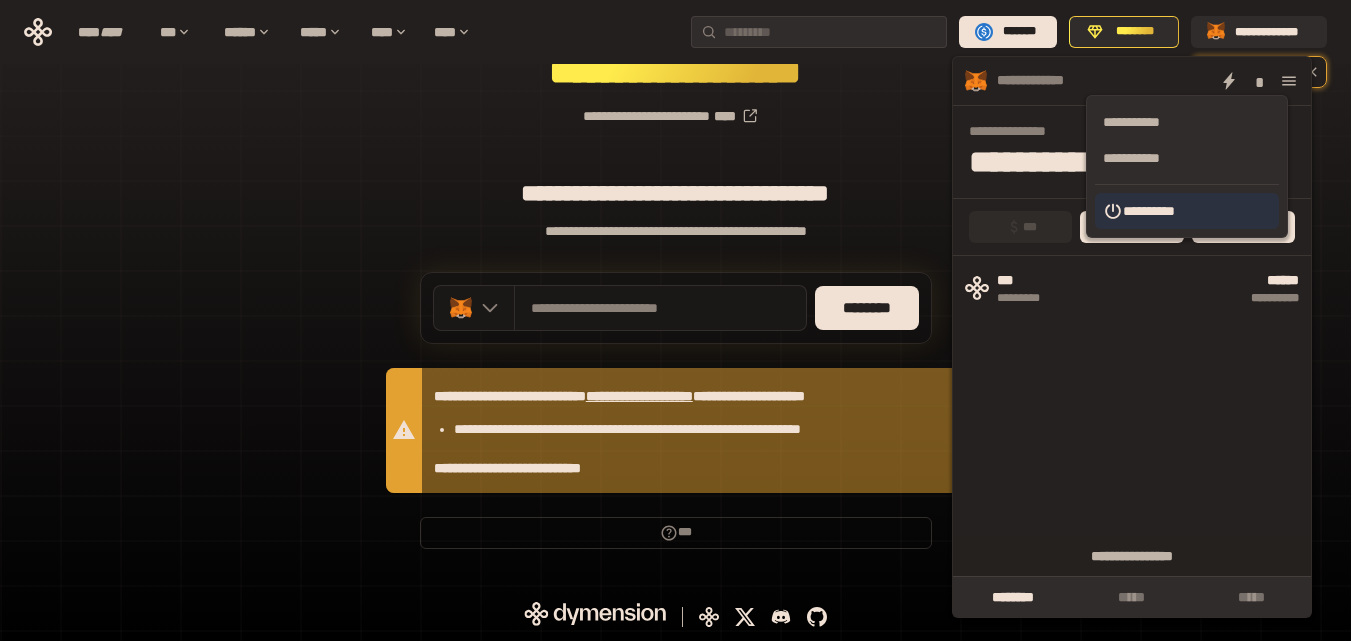 click on "**********" at bounding box center [1187, 211] 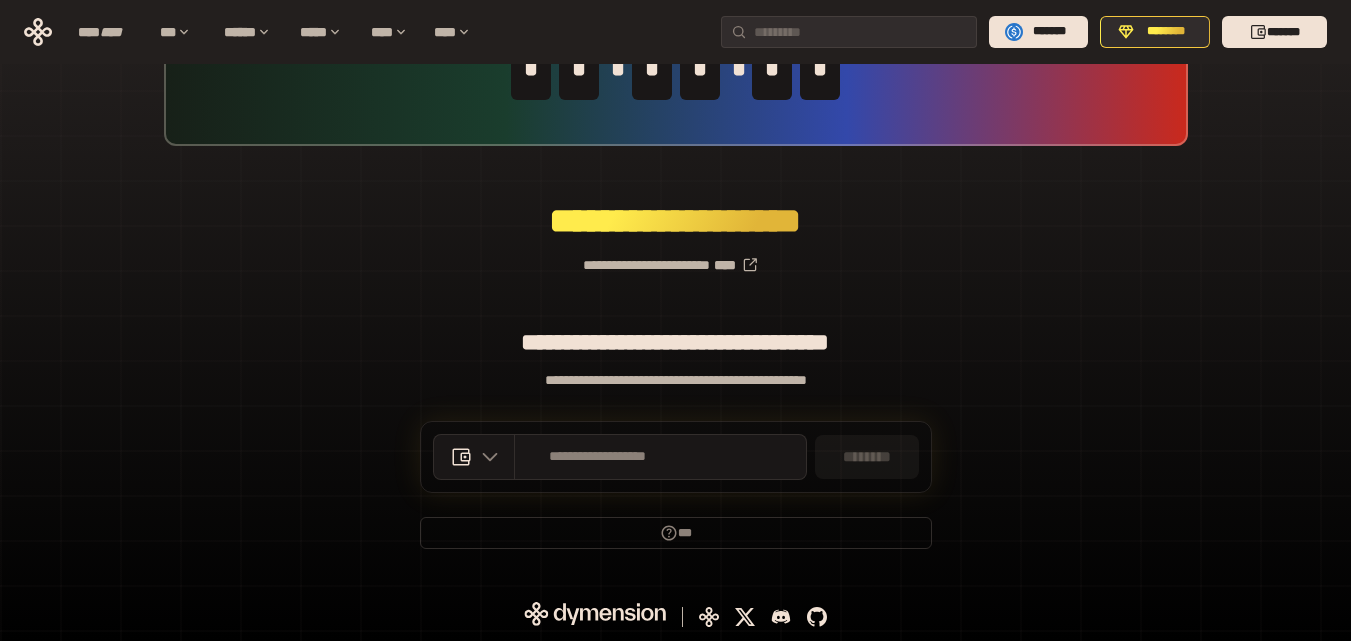 scroll, scrollTop: 142, scrollLeft: 0, axis: vertical 